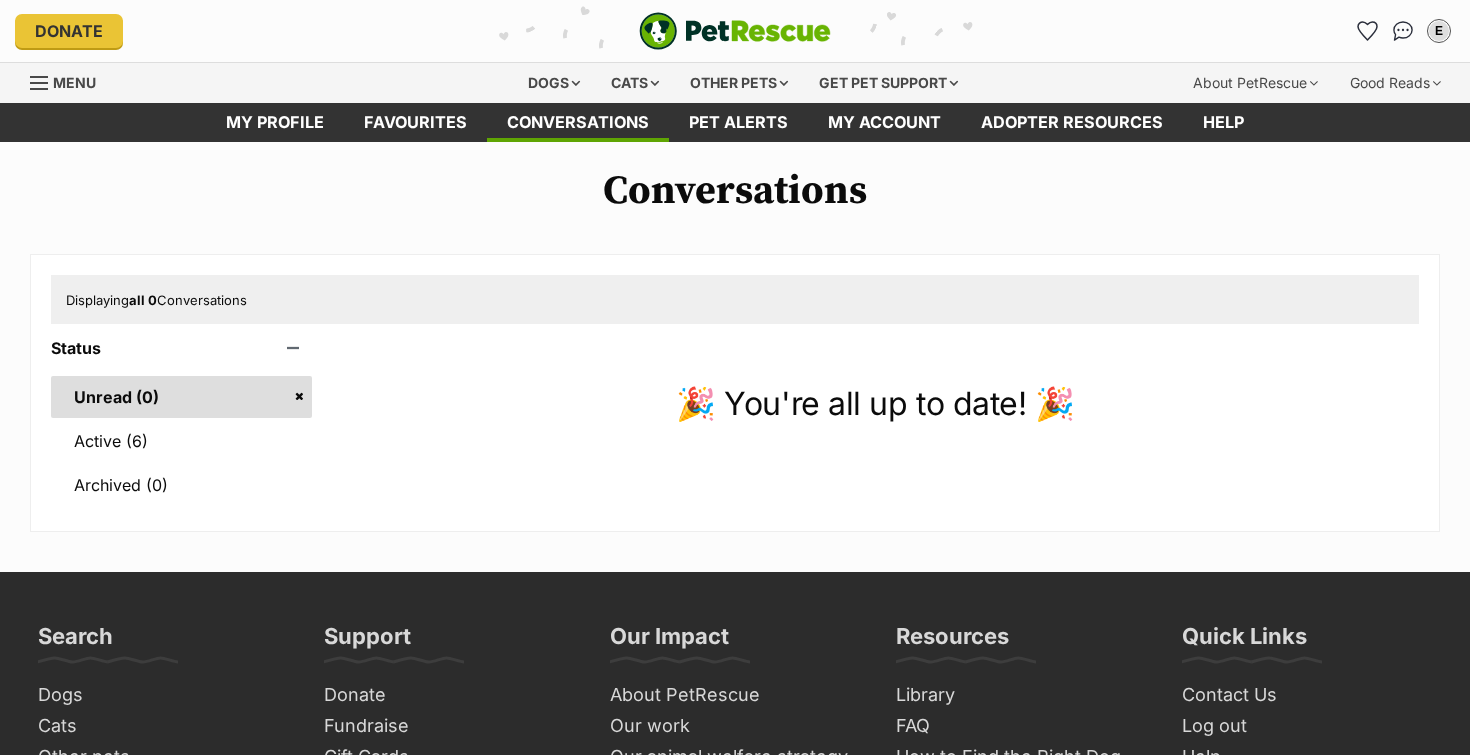 scroll, scrollTop: 0, scrollLeft: 0, axis: both 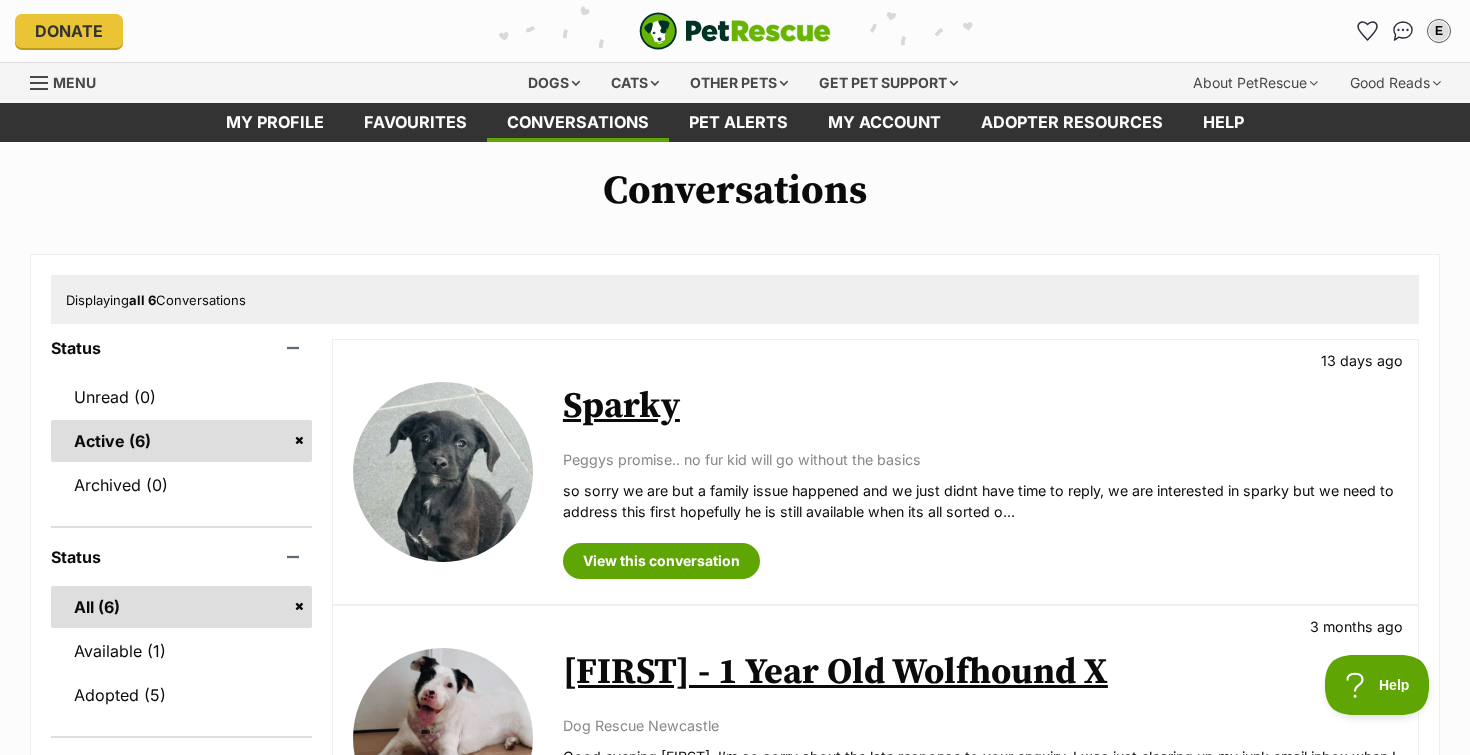 click on "E
My account
E
Emma
Edit profile
Log out
Pet alerts
Pet alert matches
Account settings
Change password" at bounding box center [1215, 31] 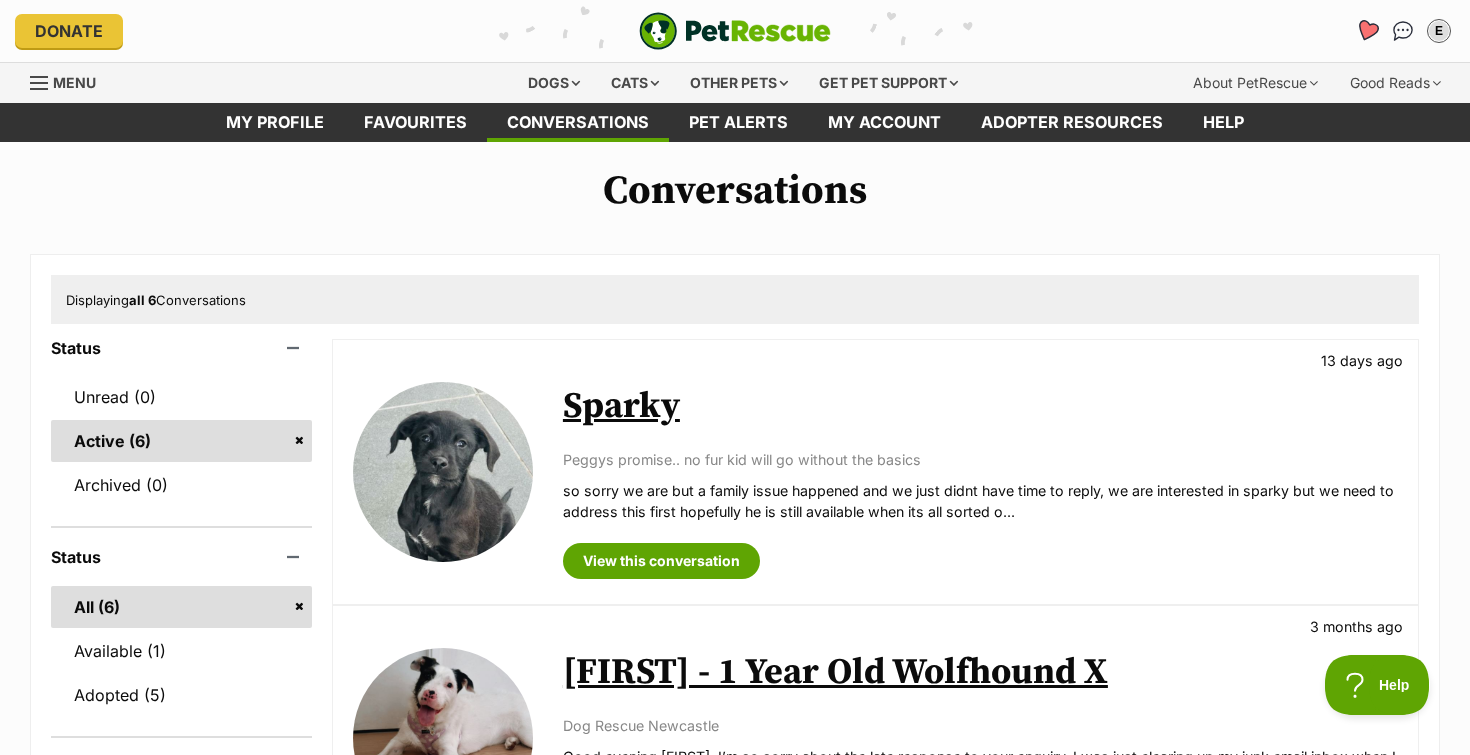 click 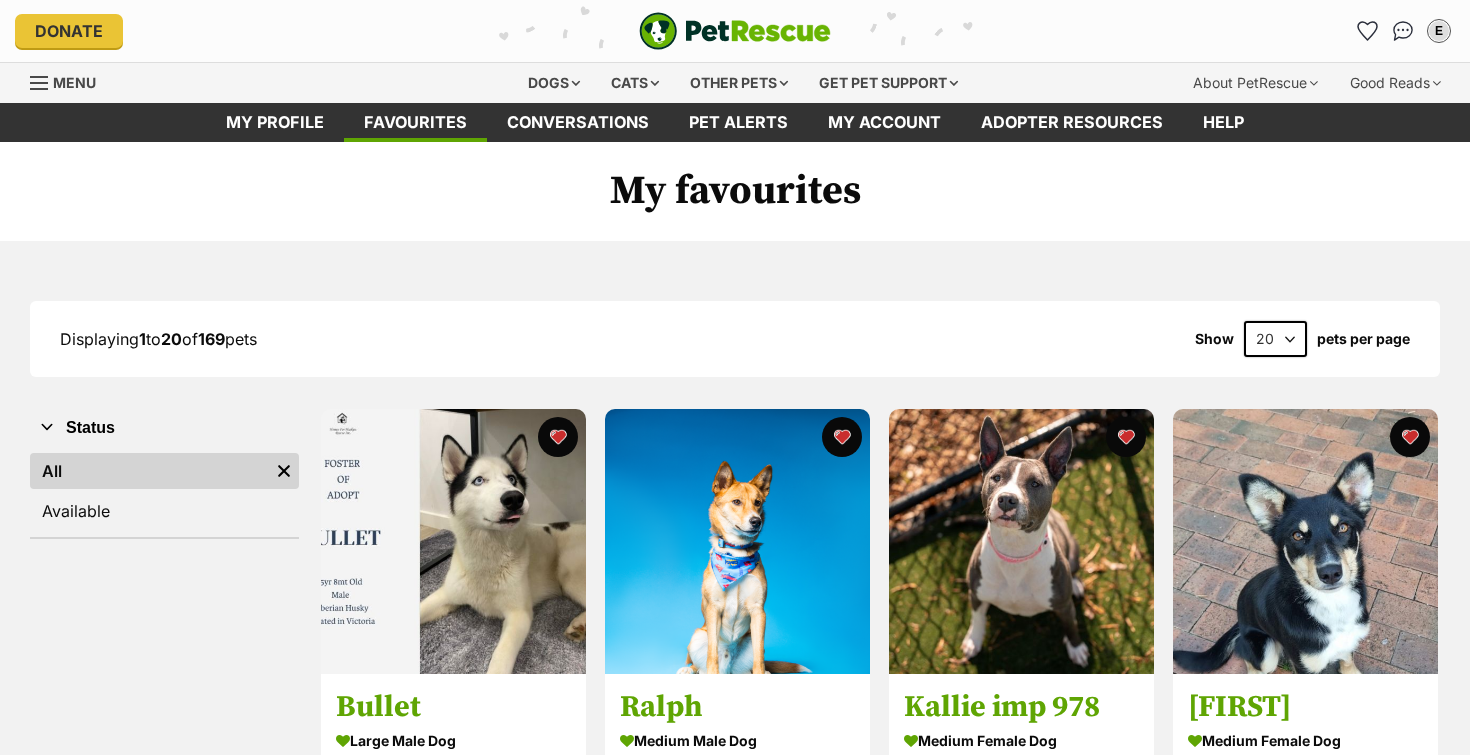 scroll, scrollTop: 0, scrollLeft: 0, axis: both 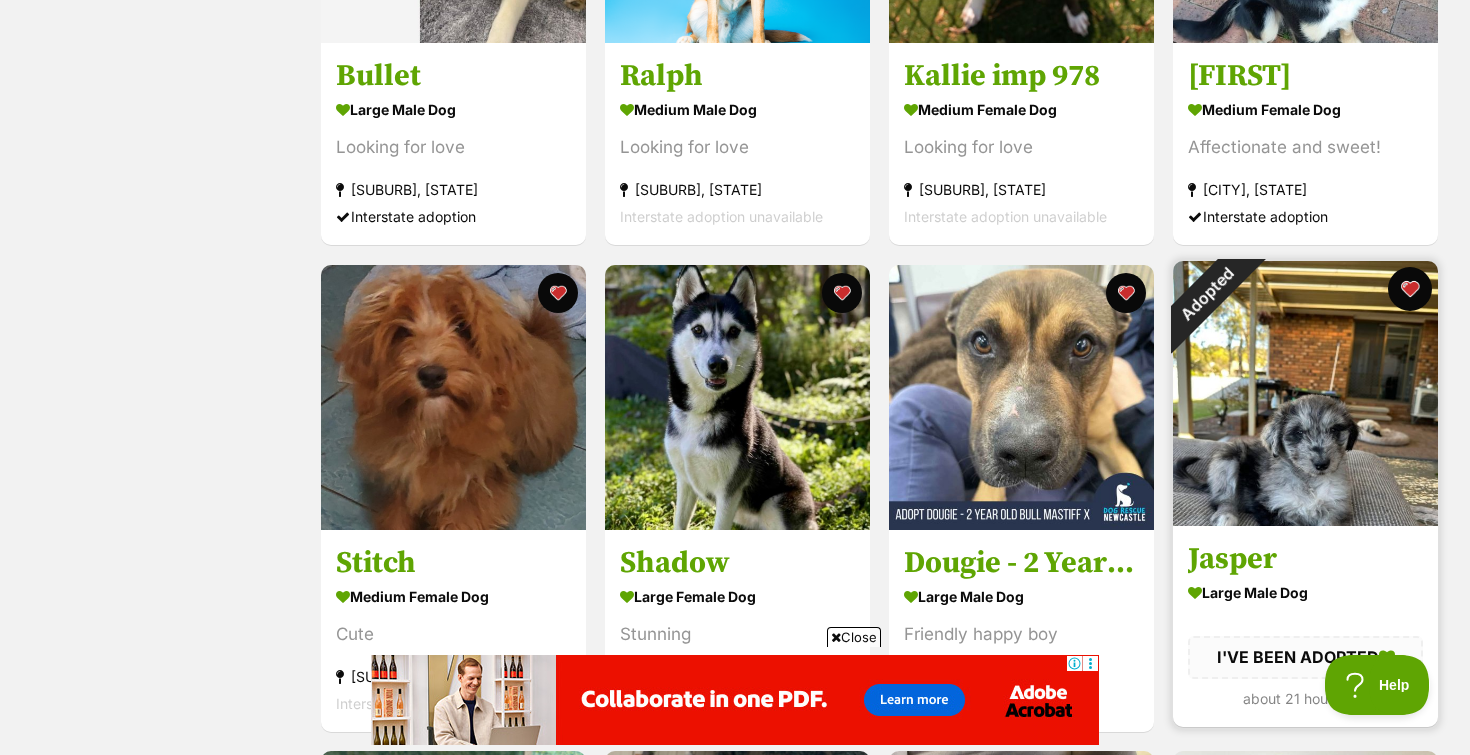click at bounding box center [1410, 289] 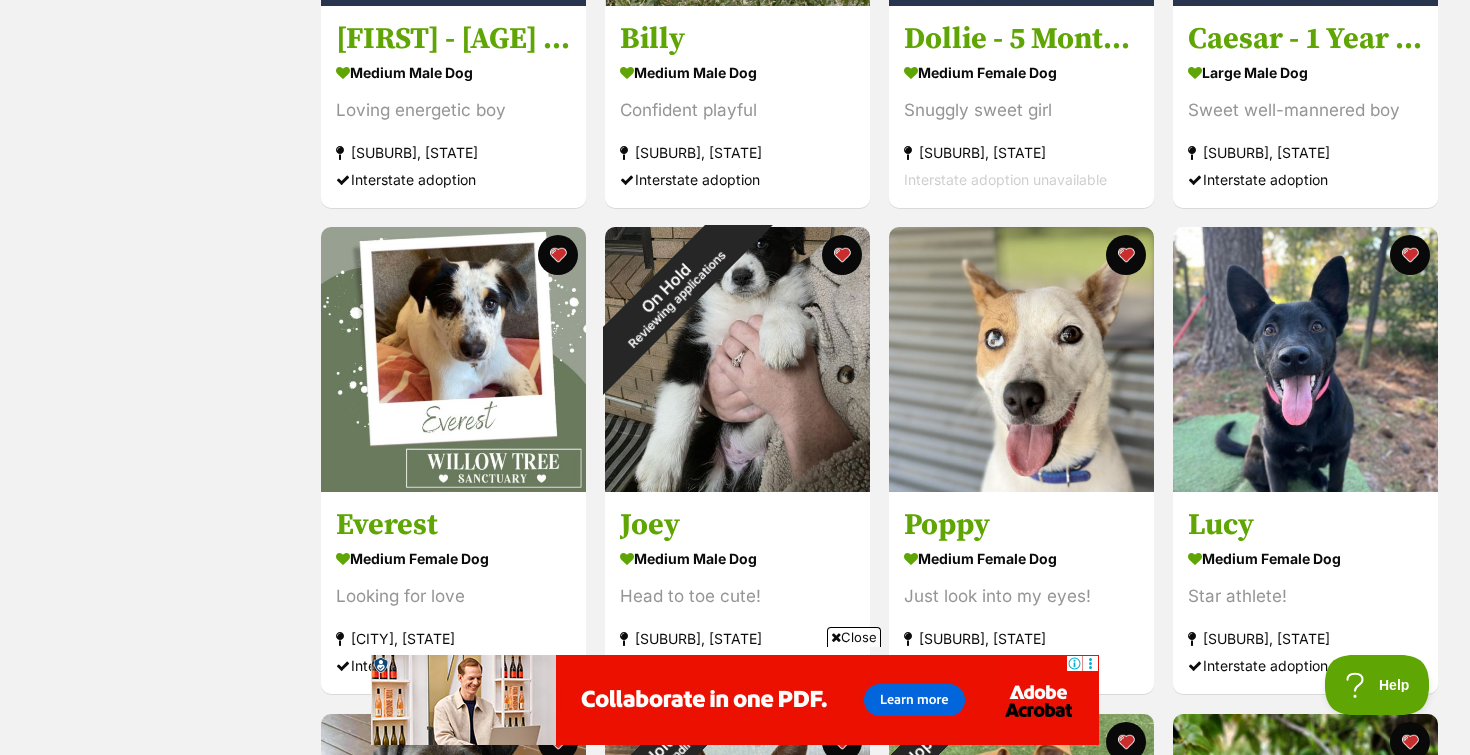 scroll, scrollTop: 1642, scrollLeft: 0, axis: vertical 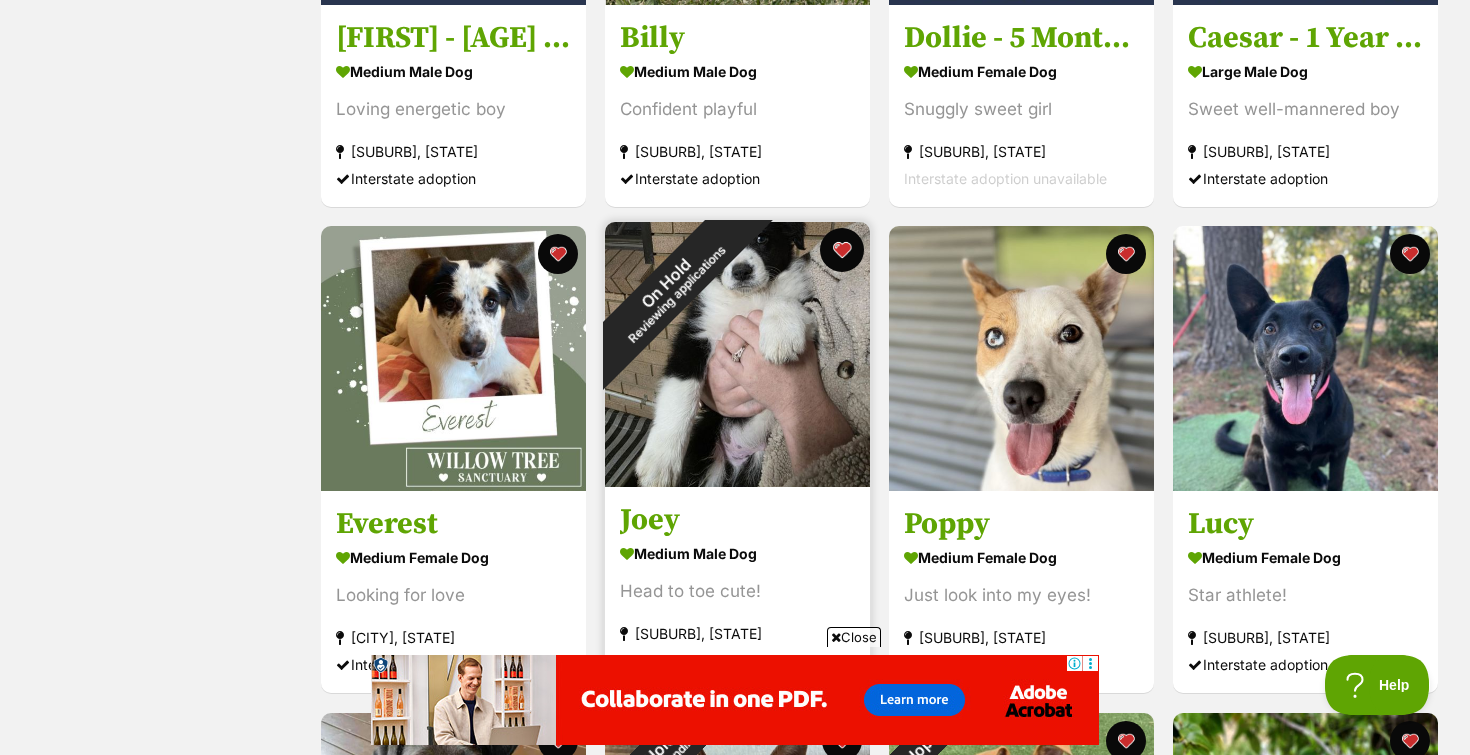 click at bounding box center [842, 250] 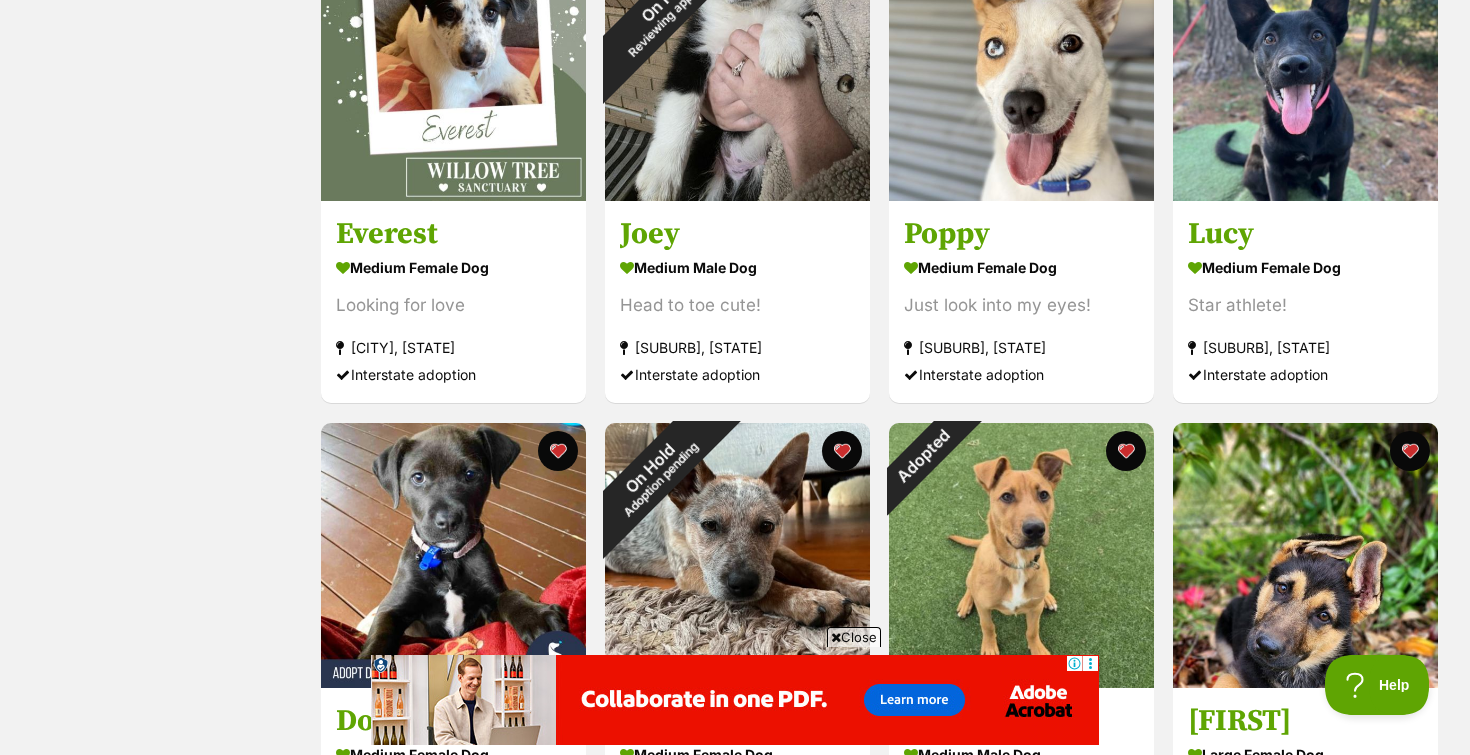 scroll, scrollTop: 2118, scrollLeft: 0, axis: vertical 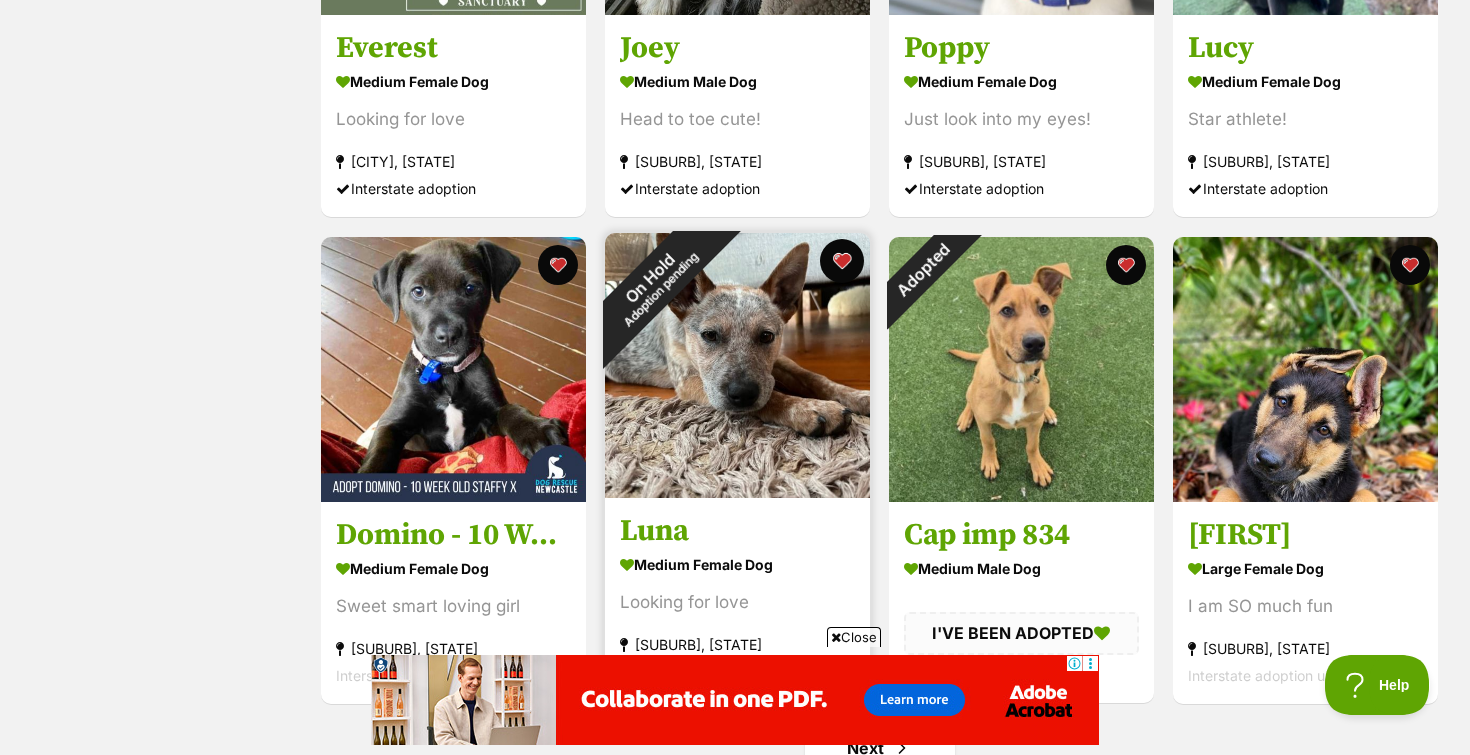 click at bounding box center (842, 261) 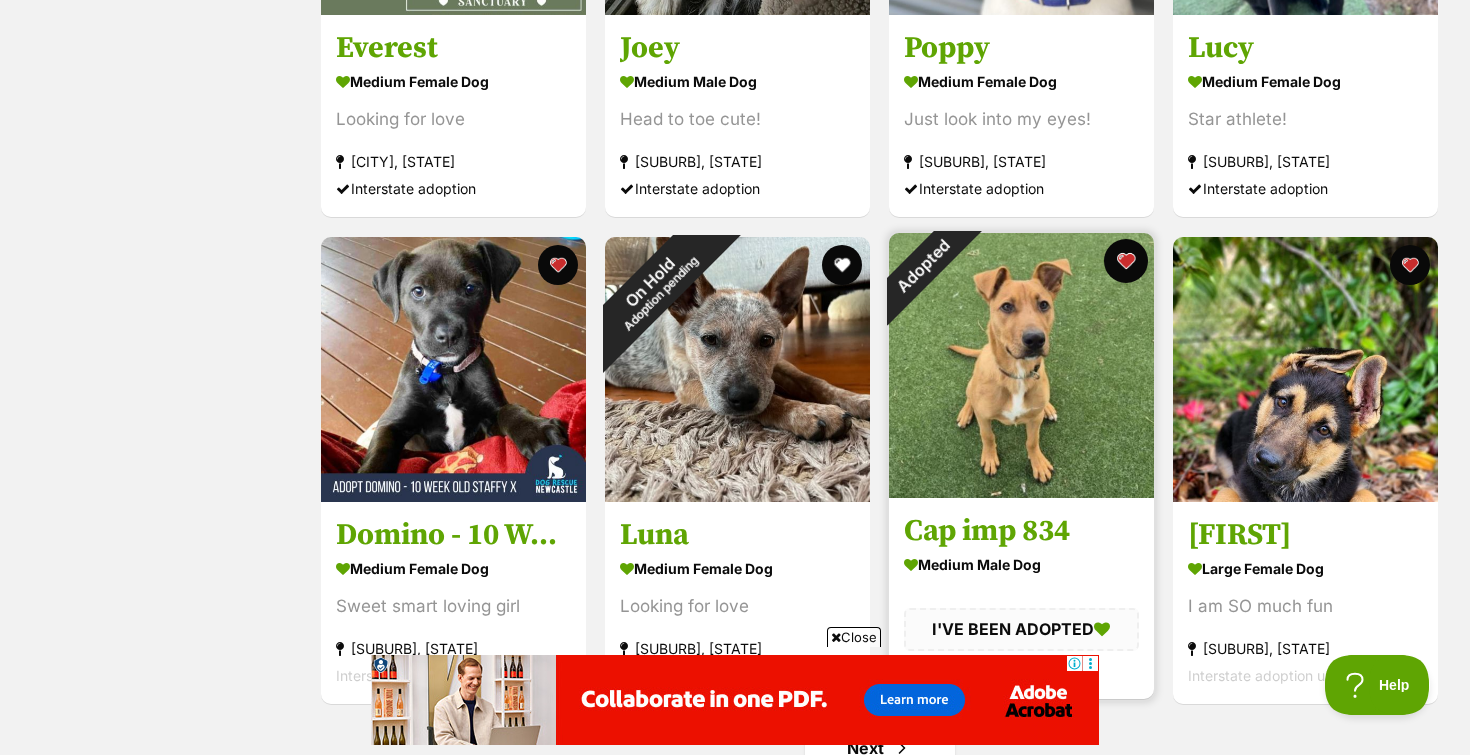 click at bounding box center (1126, 261) 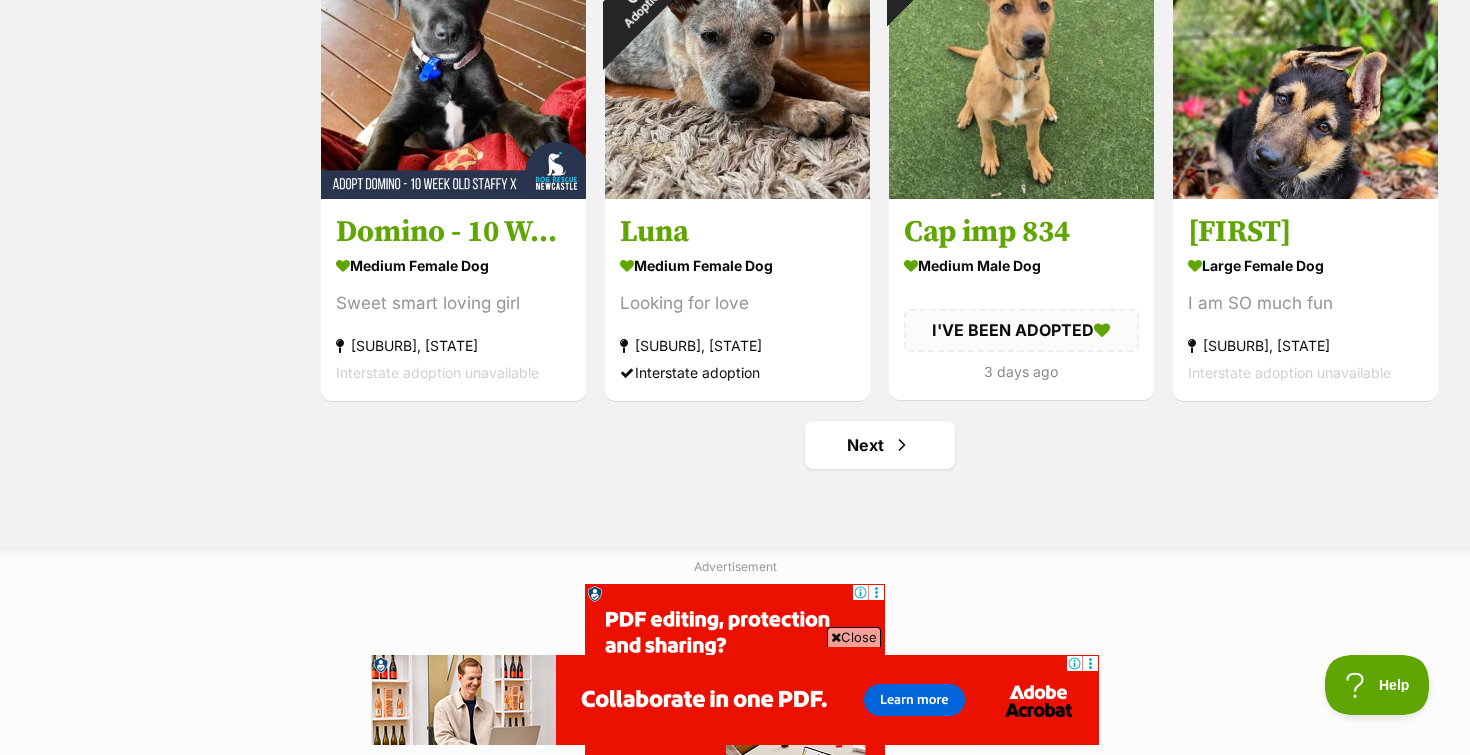 scroll, scrollTop: 2469, scrollLeft: 0, axis: vertical 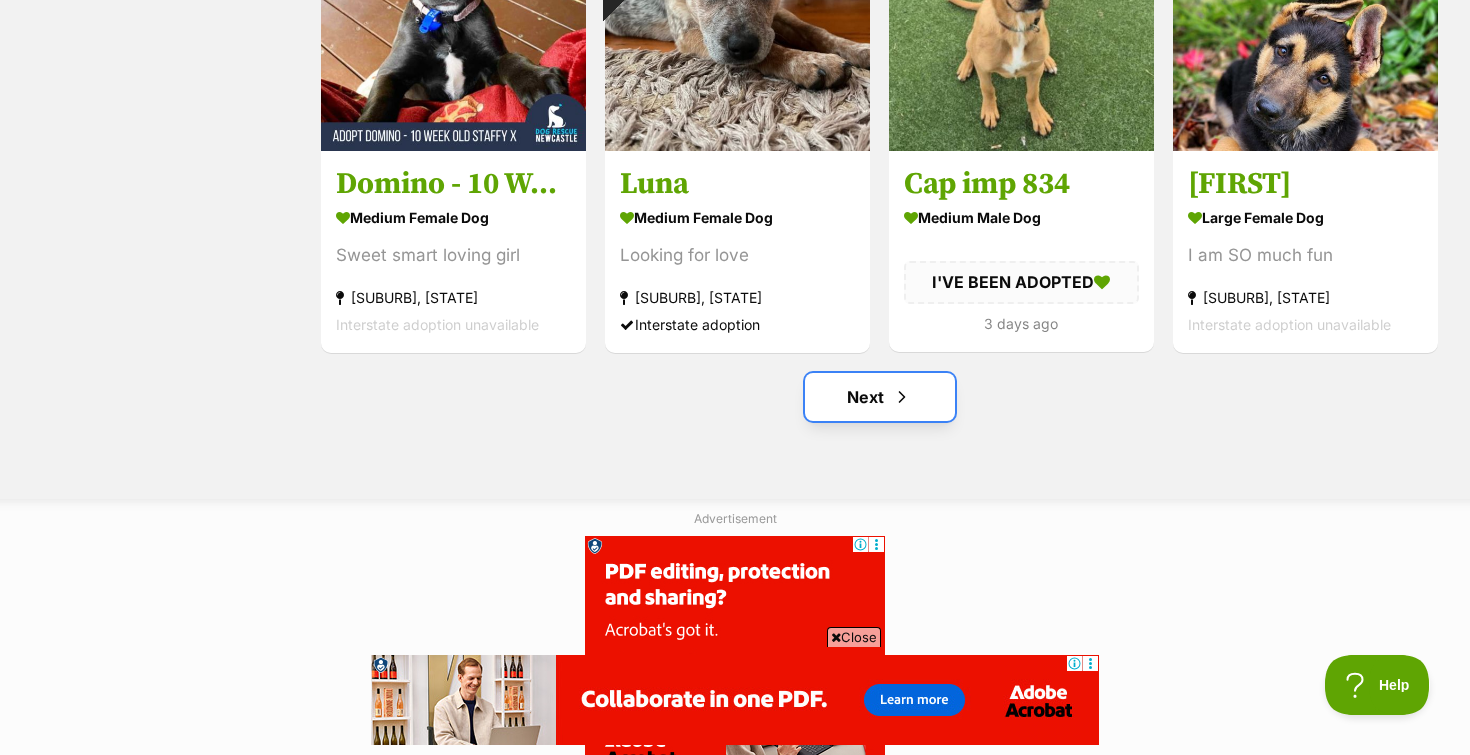click on "Next" at bounding box center [880, 397] 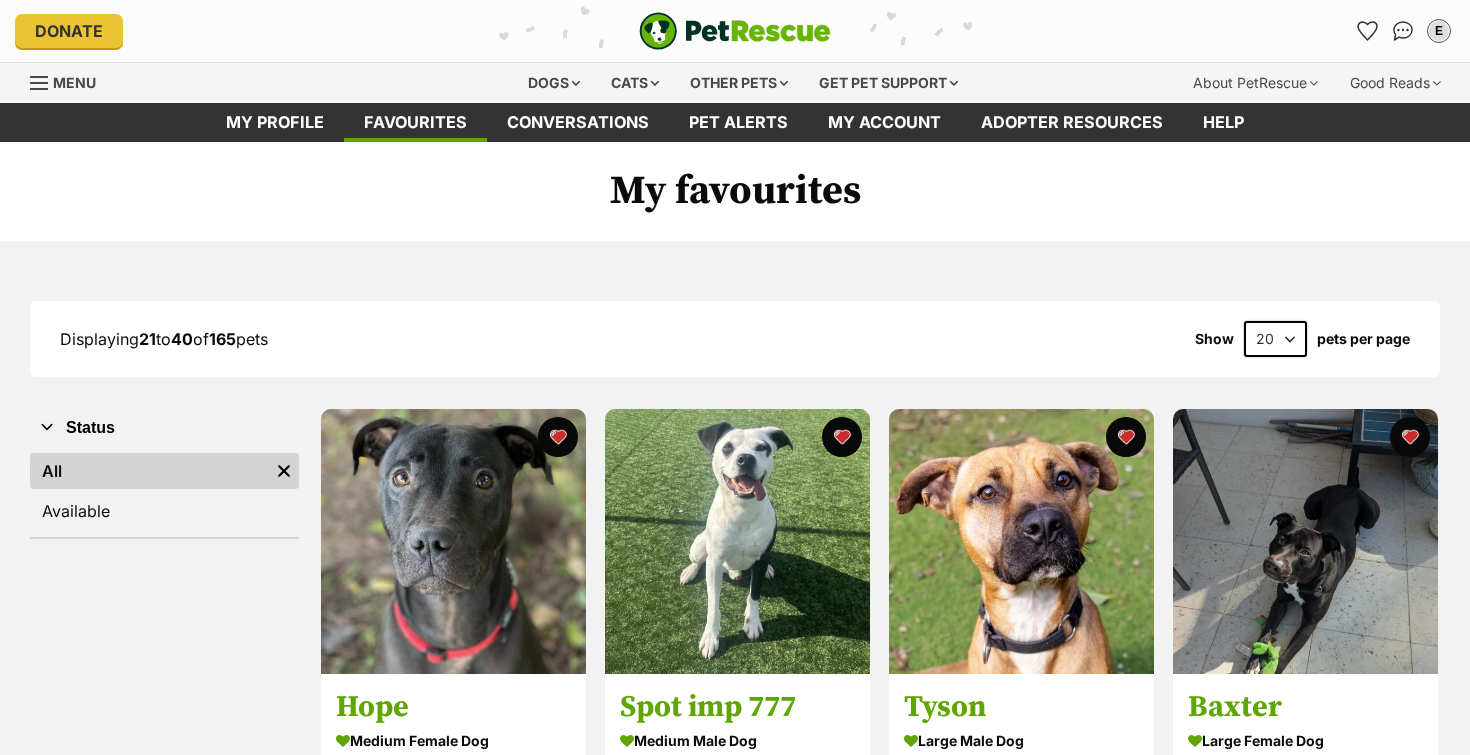 scroll, scrollTop: 0, scrollLeft: 0, axis: both 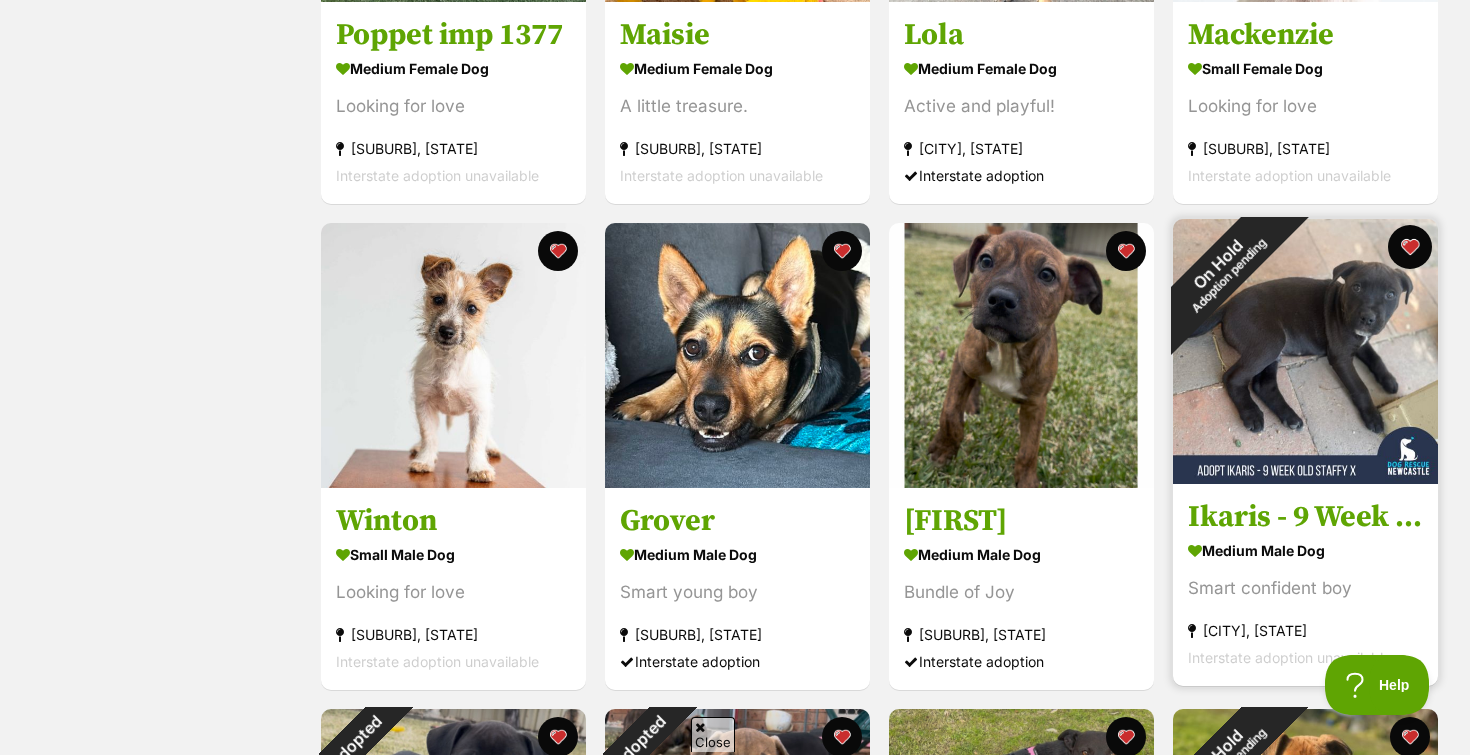 click at bounding box center [1410, 247] 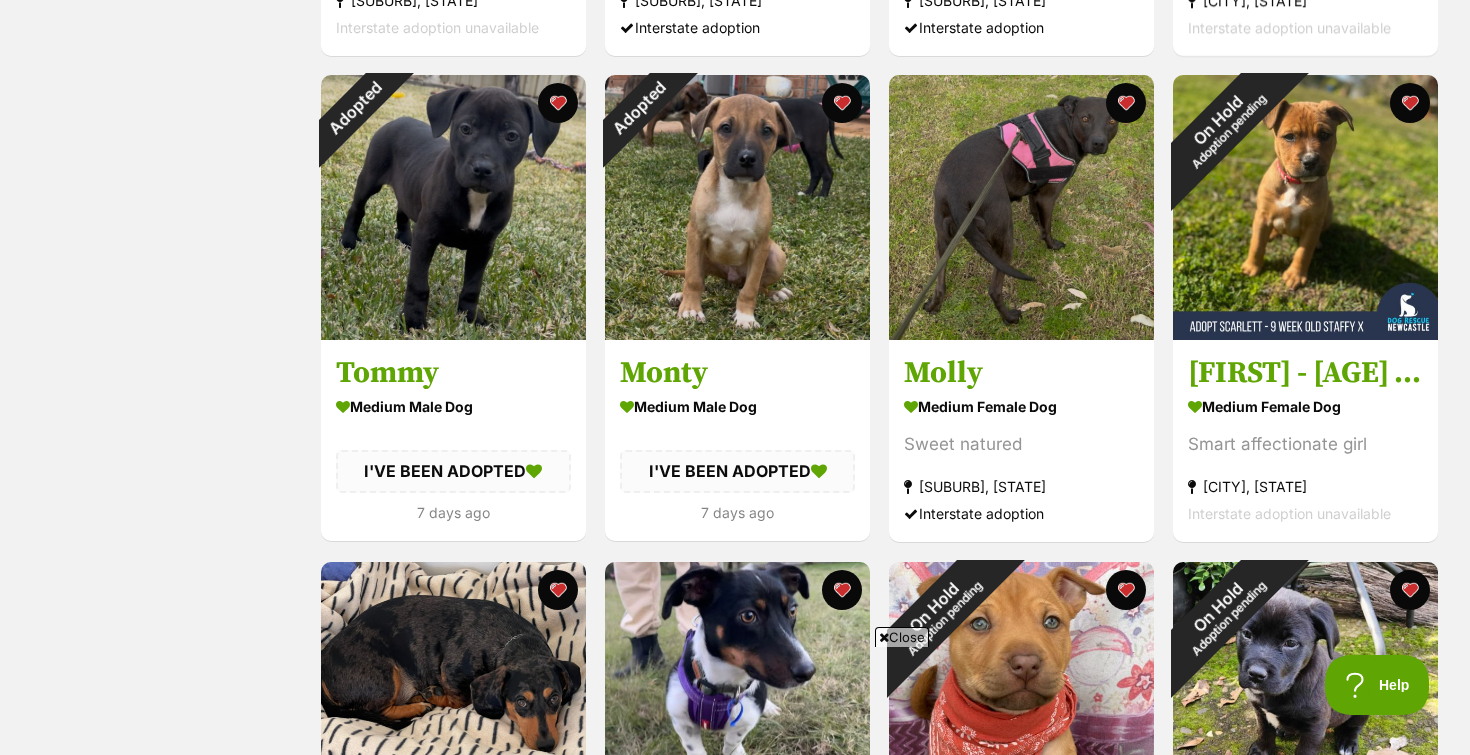 scroll, scrollTop: 1786, scrollLeft: 0, axis: vertical 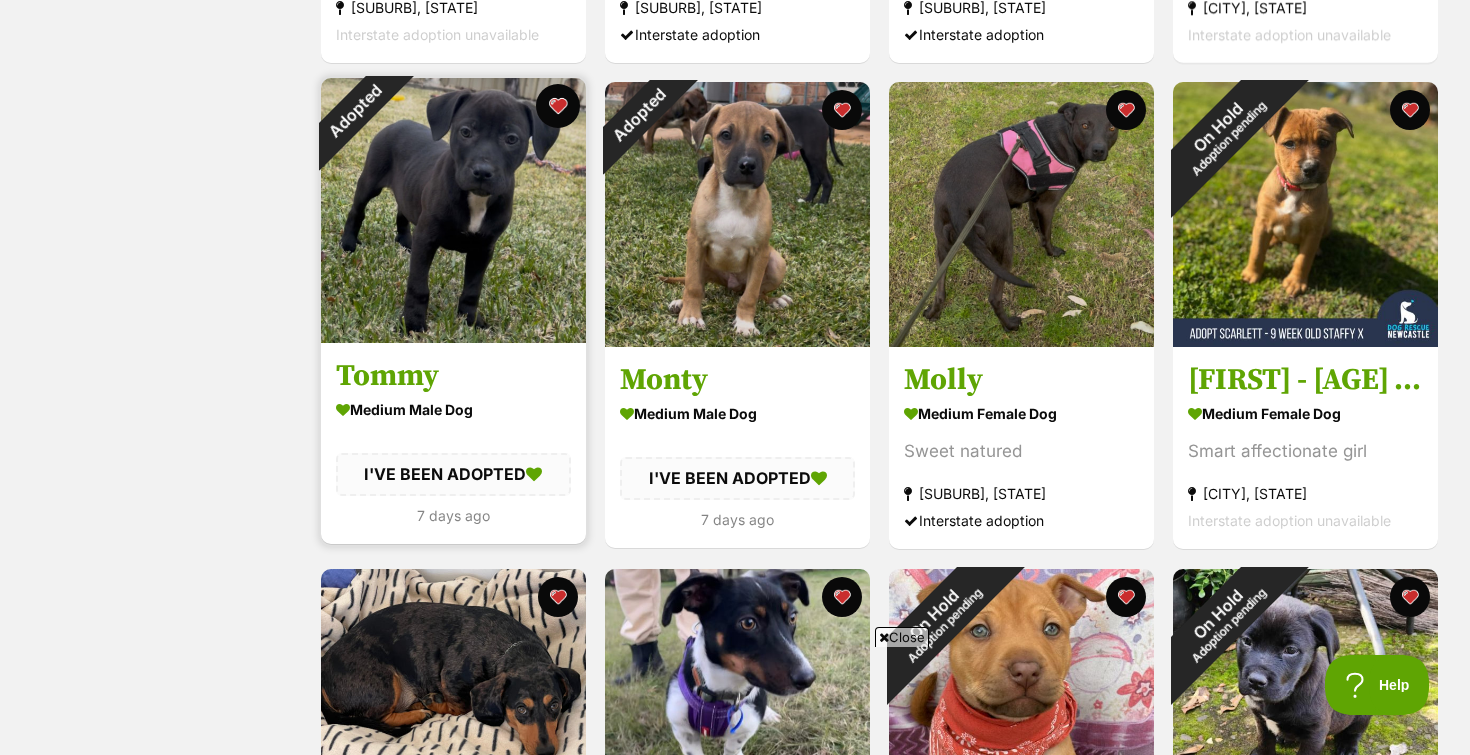 click at bounding box center (558, 106) 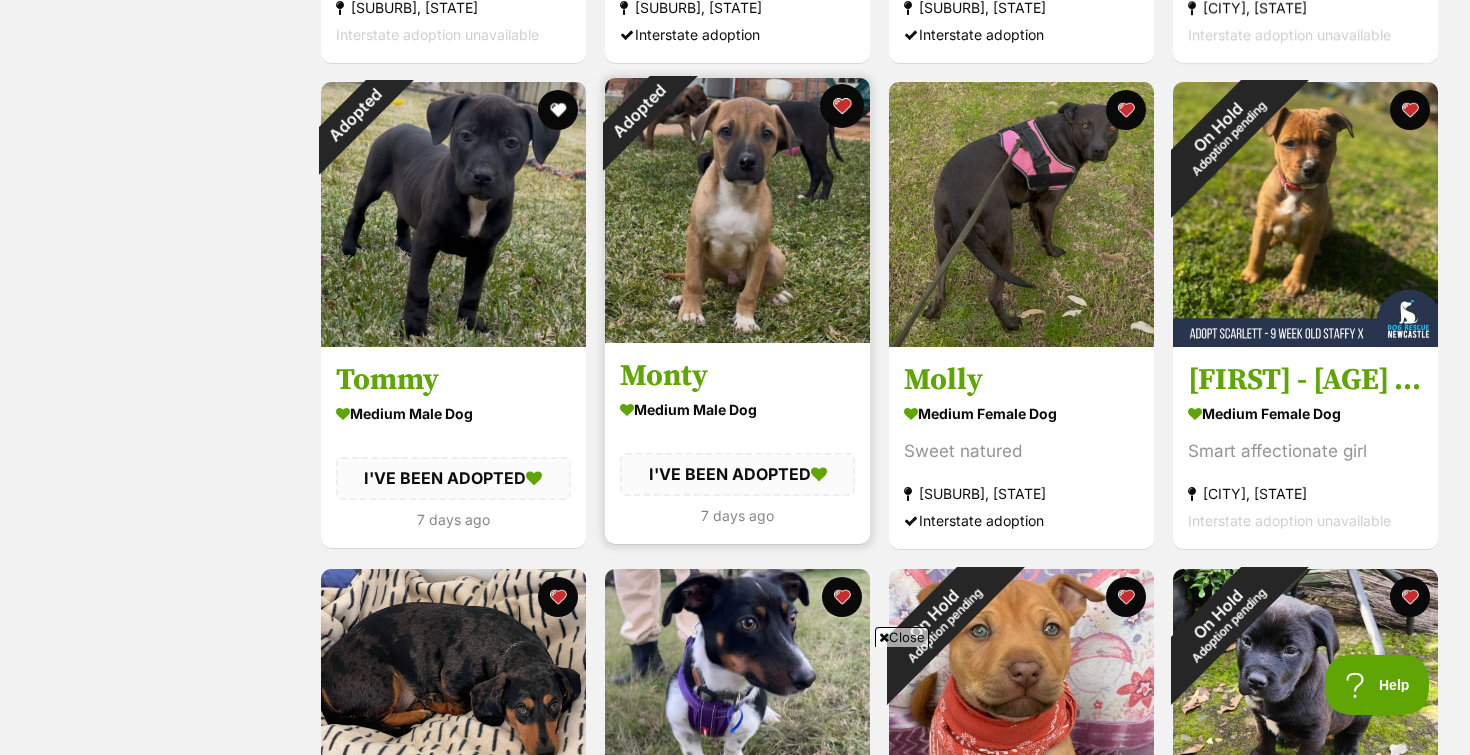 click at bounding box center [842, 106] 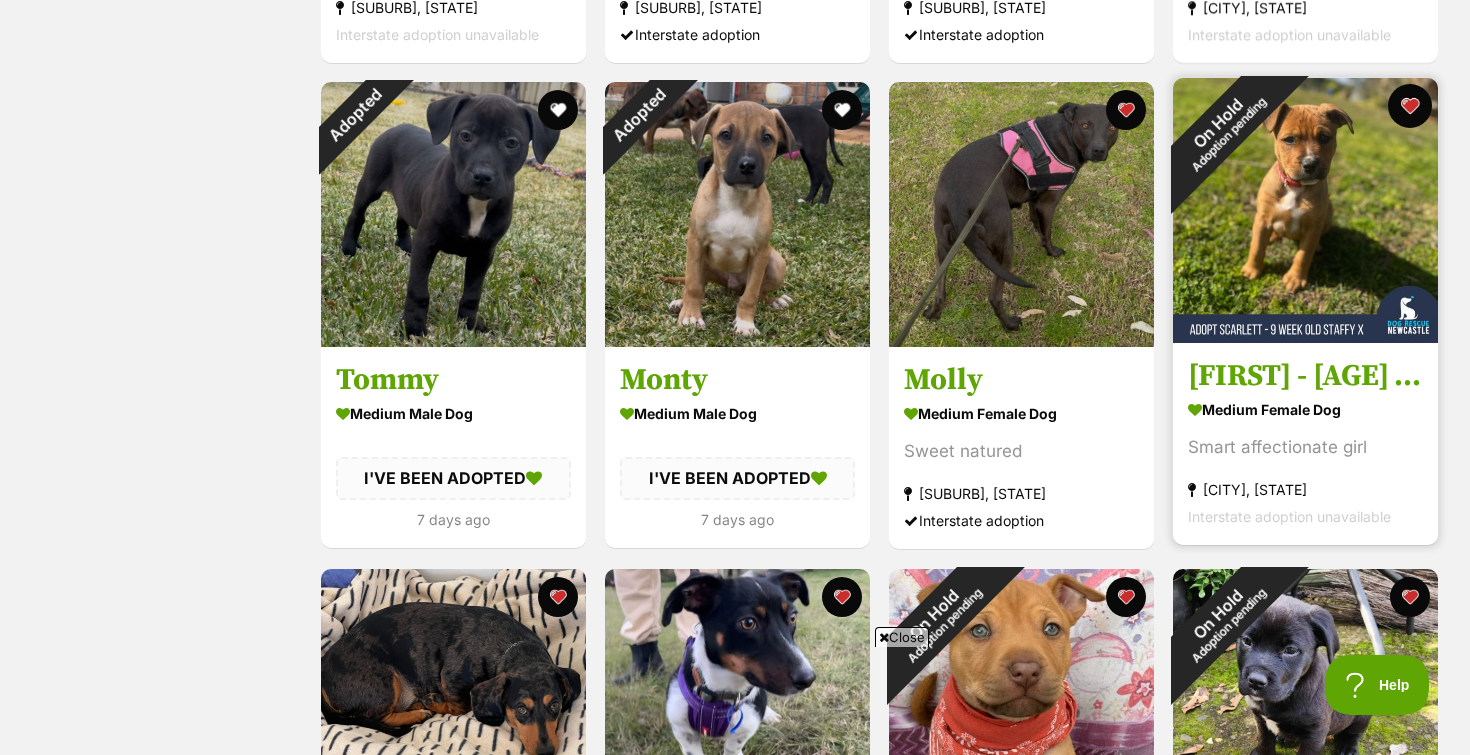 click at bounding box center (1410, 106) 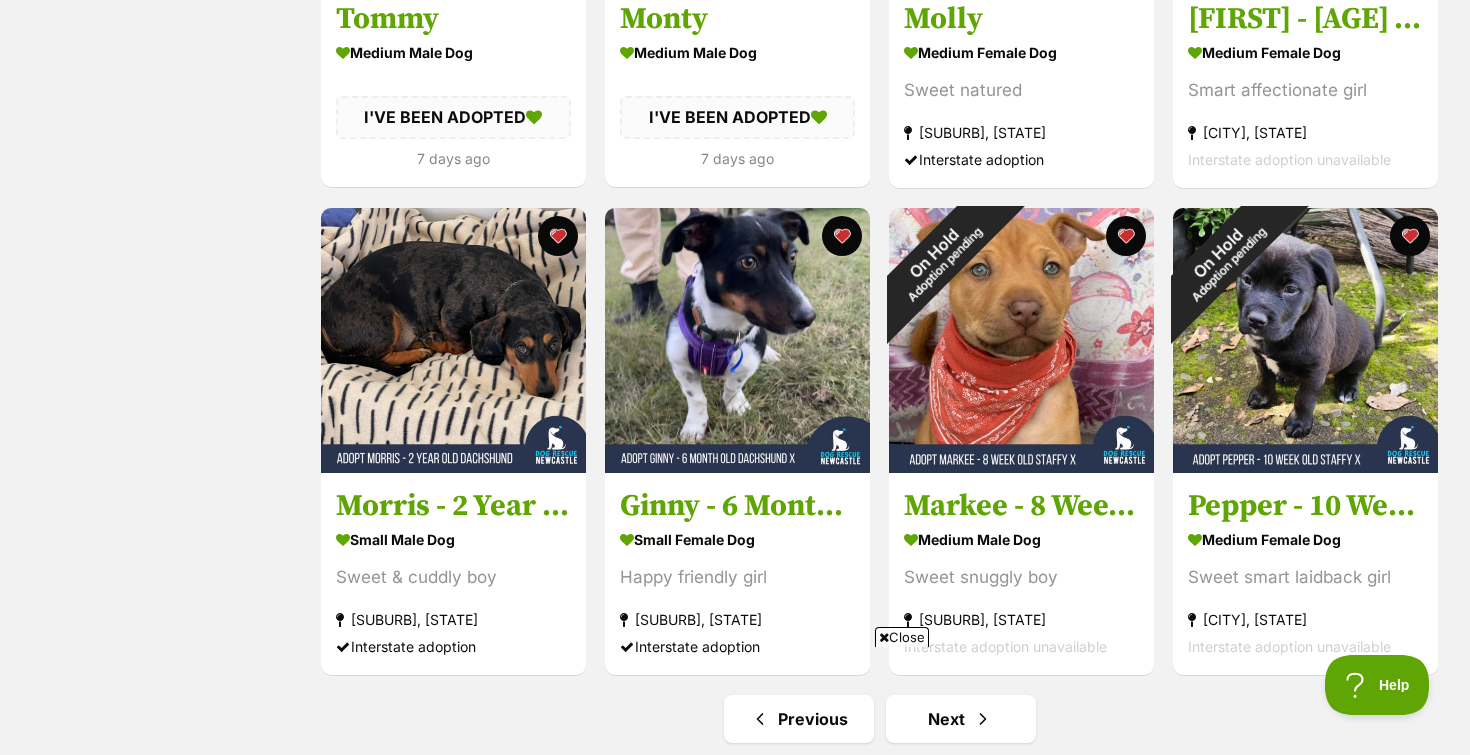 scroll, scrollTop: 2209, scrollLeft: 0, axis: vertical 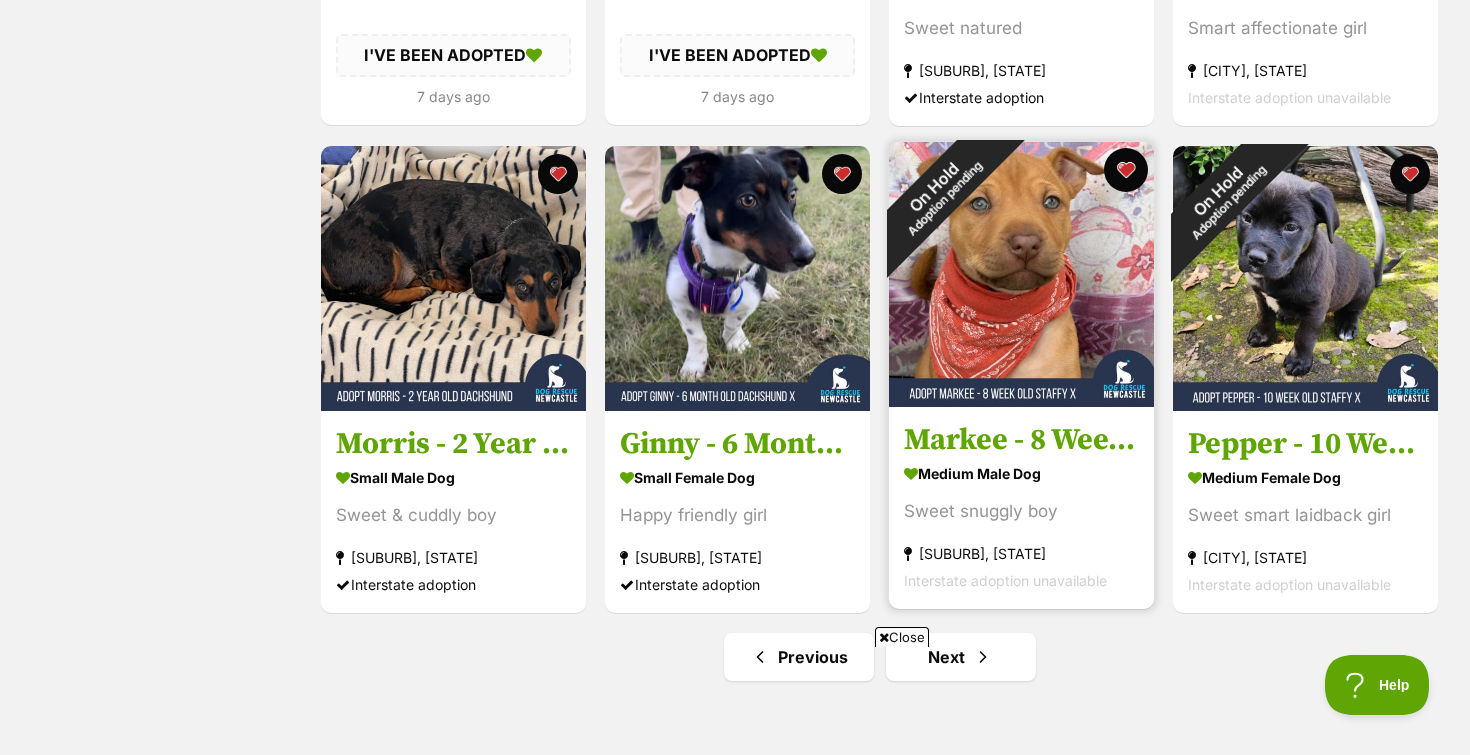click at bounding box center (1126, 170) 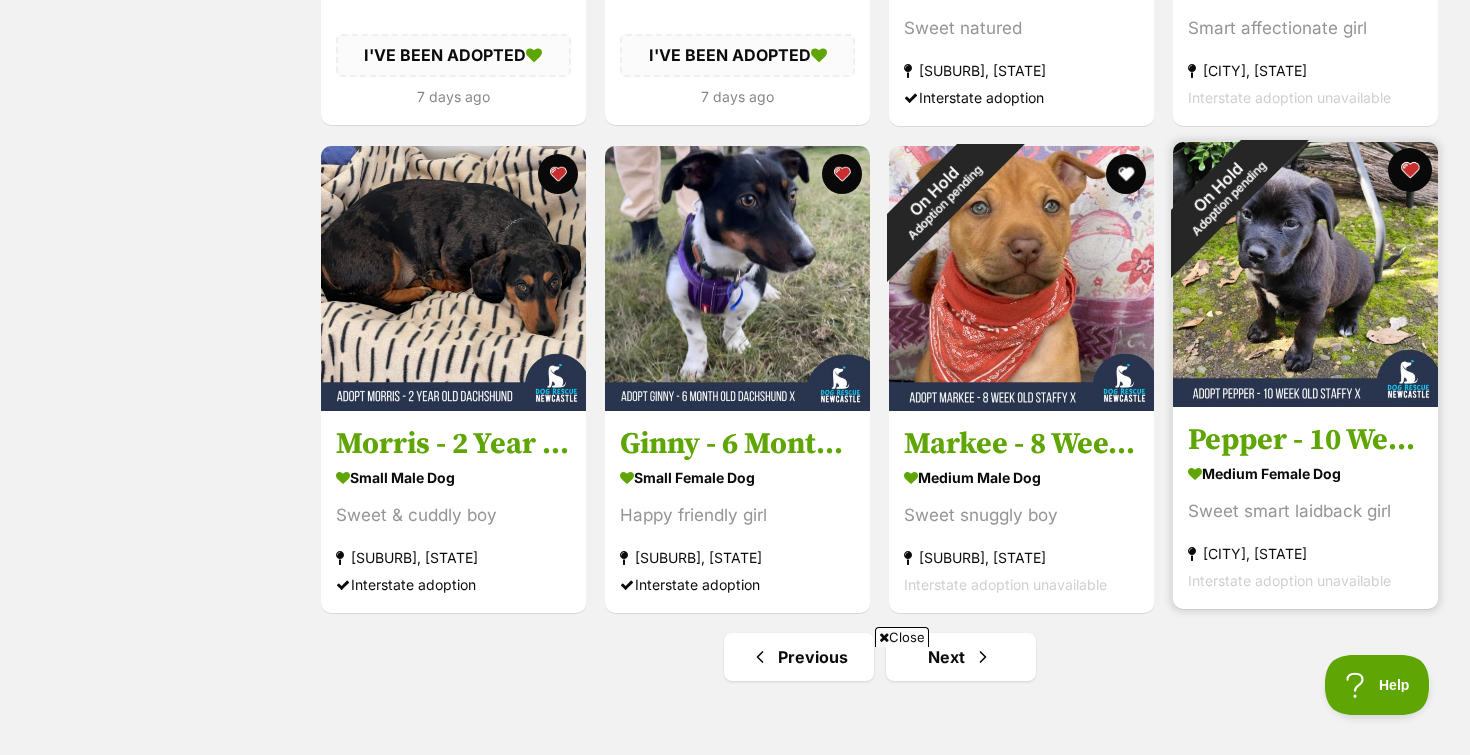 click at bounding box center (1410, 170) 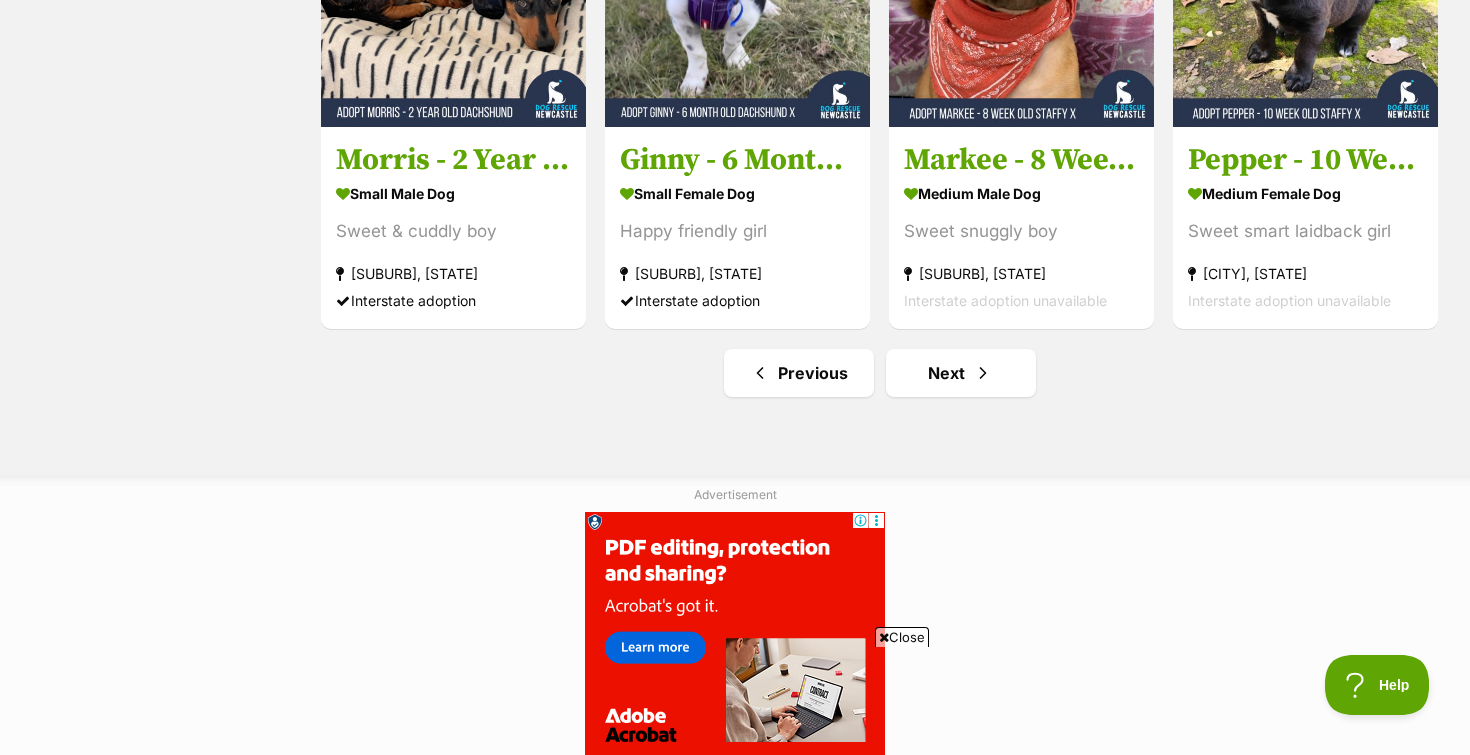 scroll, scrollTop: 2513, scrollLeft: 0, axis: vertical 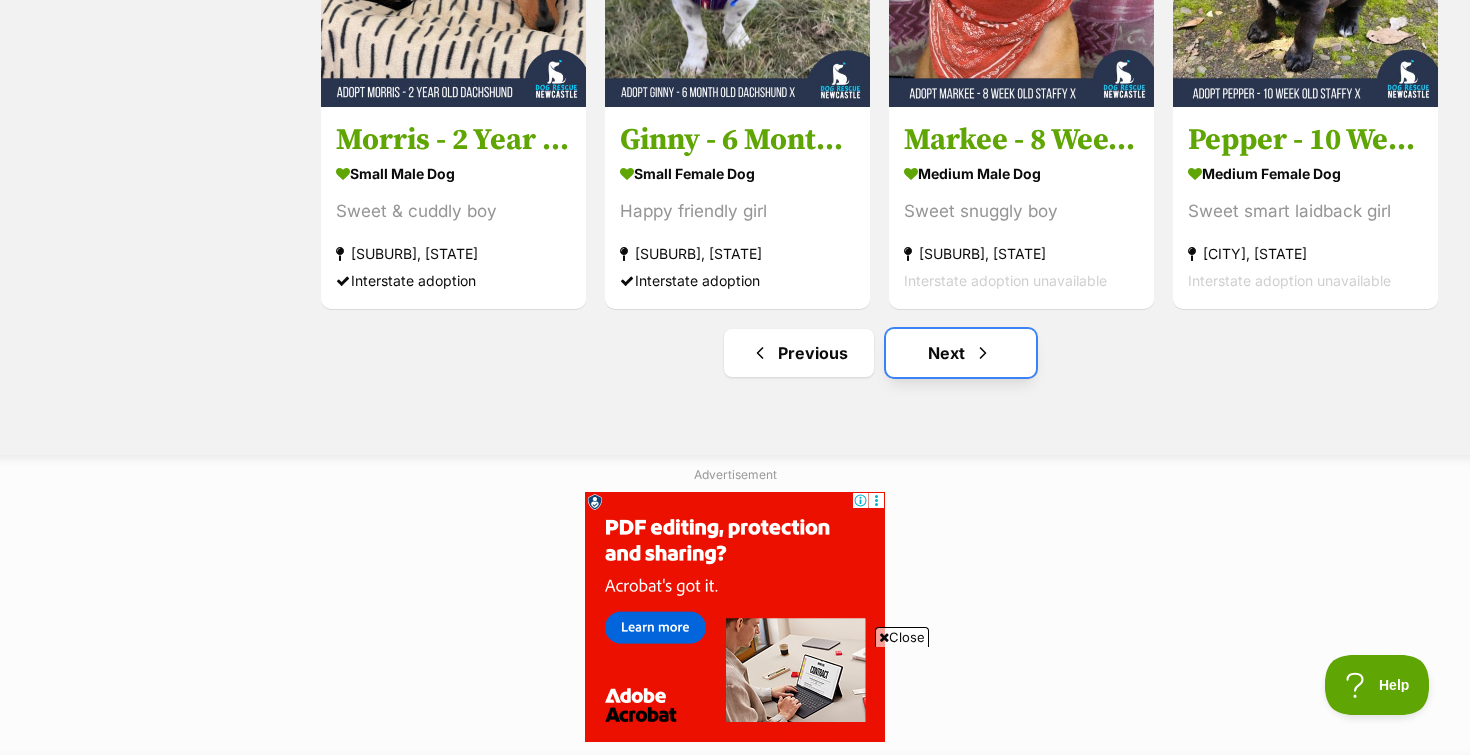 click on "Next" at bounding box center [961, 353] 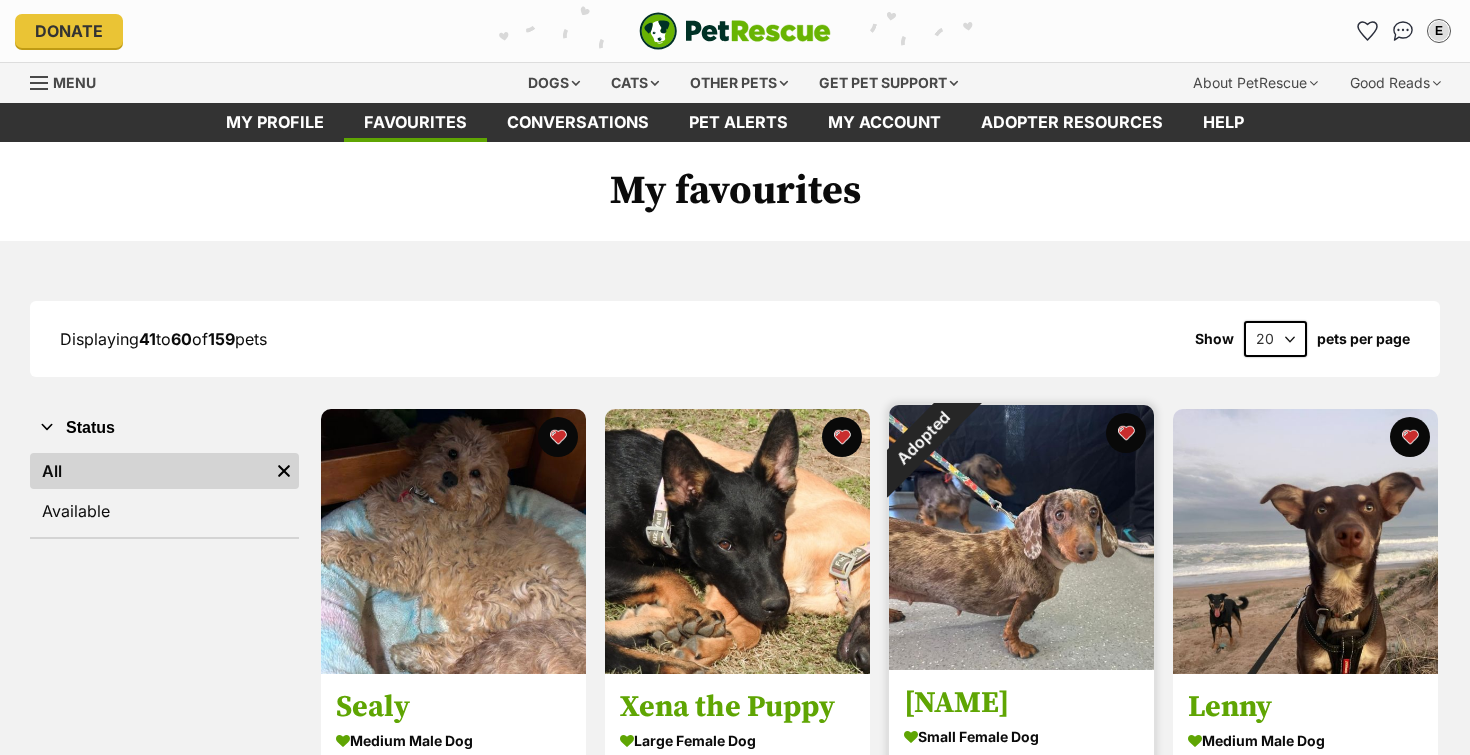 scroll, scrollTop: 0, scrollLeft: 0, axis: both 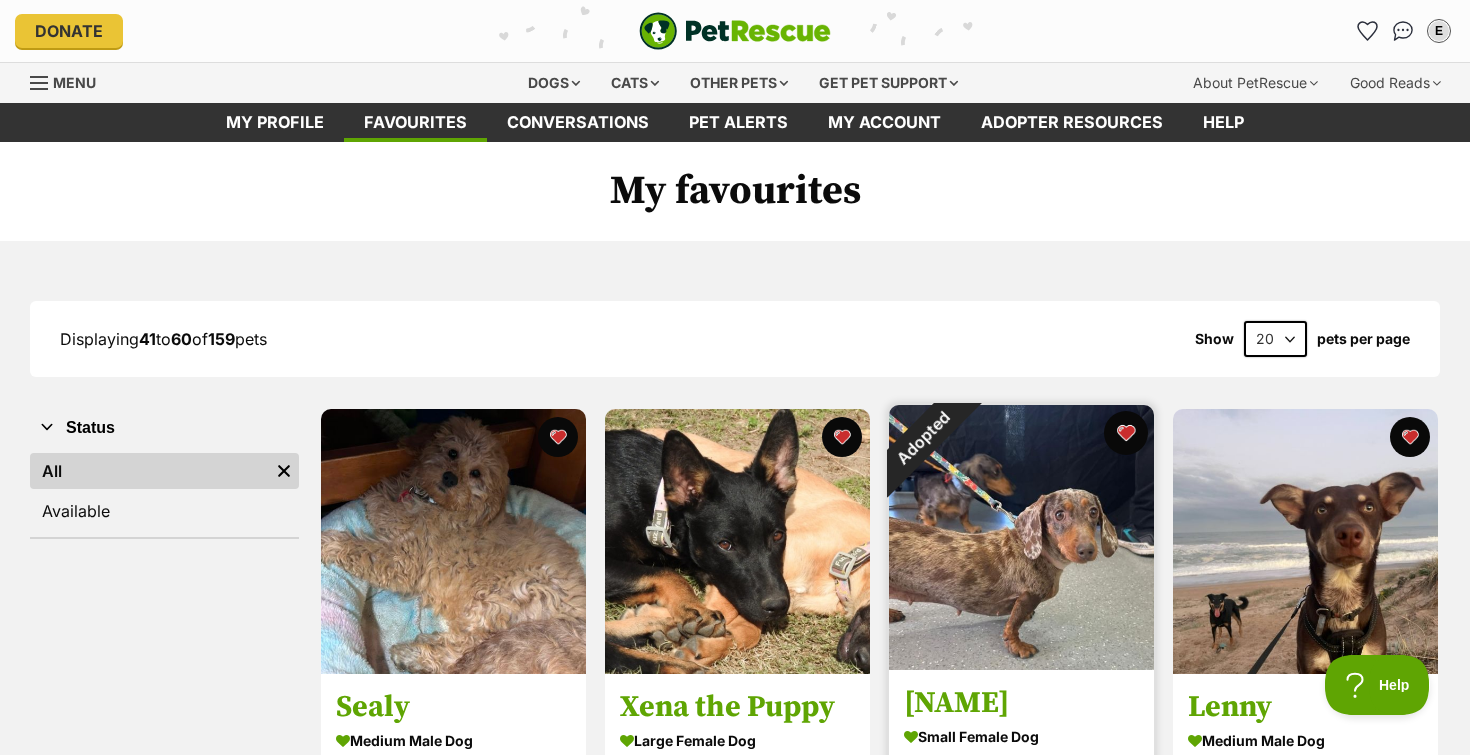 click at bounding box center (1126, 433) 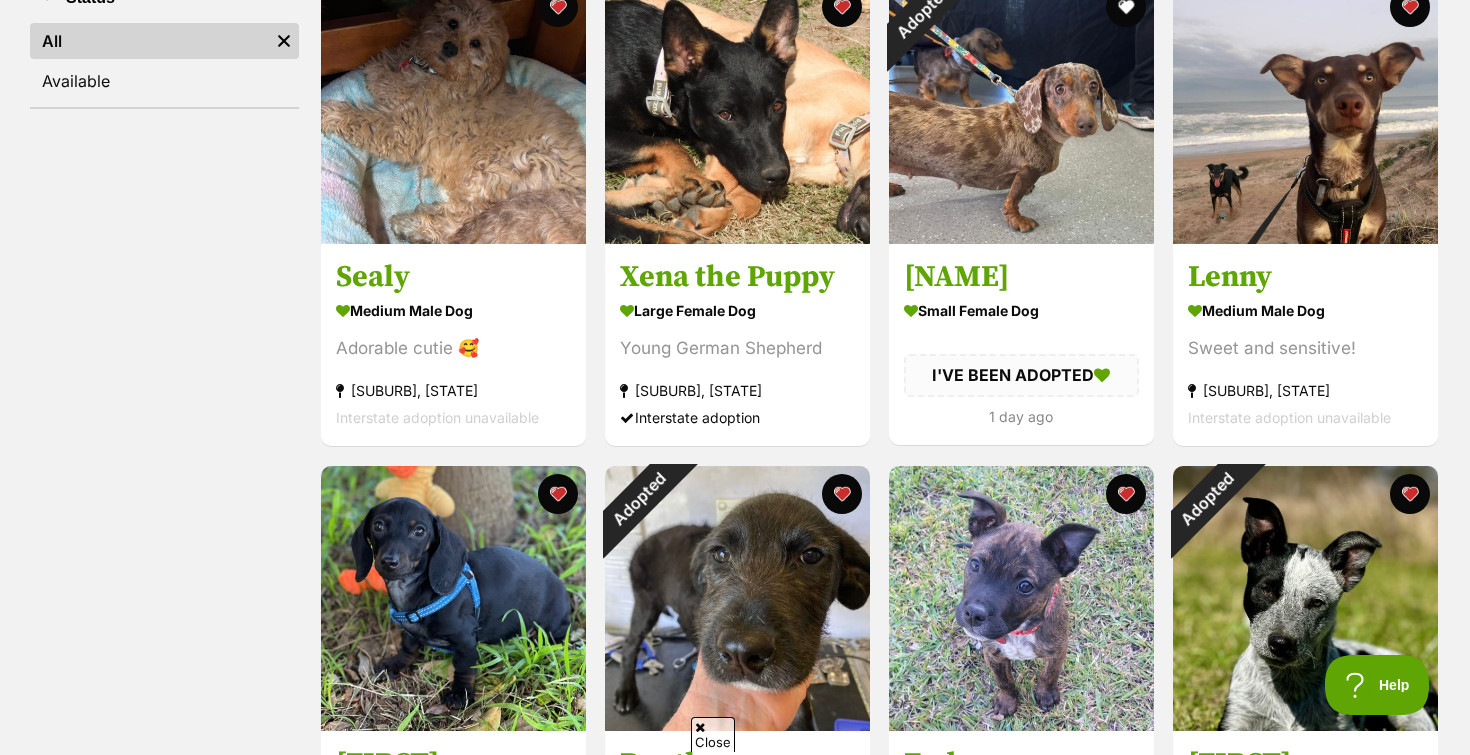 scroll, scrollTop: 562, scrollLeft: 0, axis: vertical 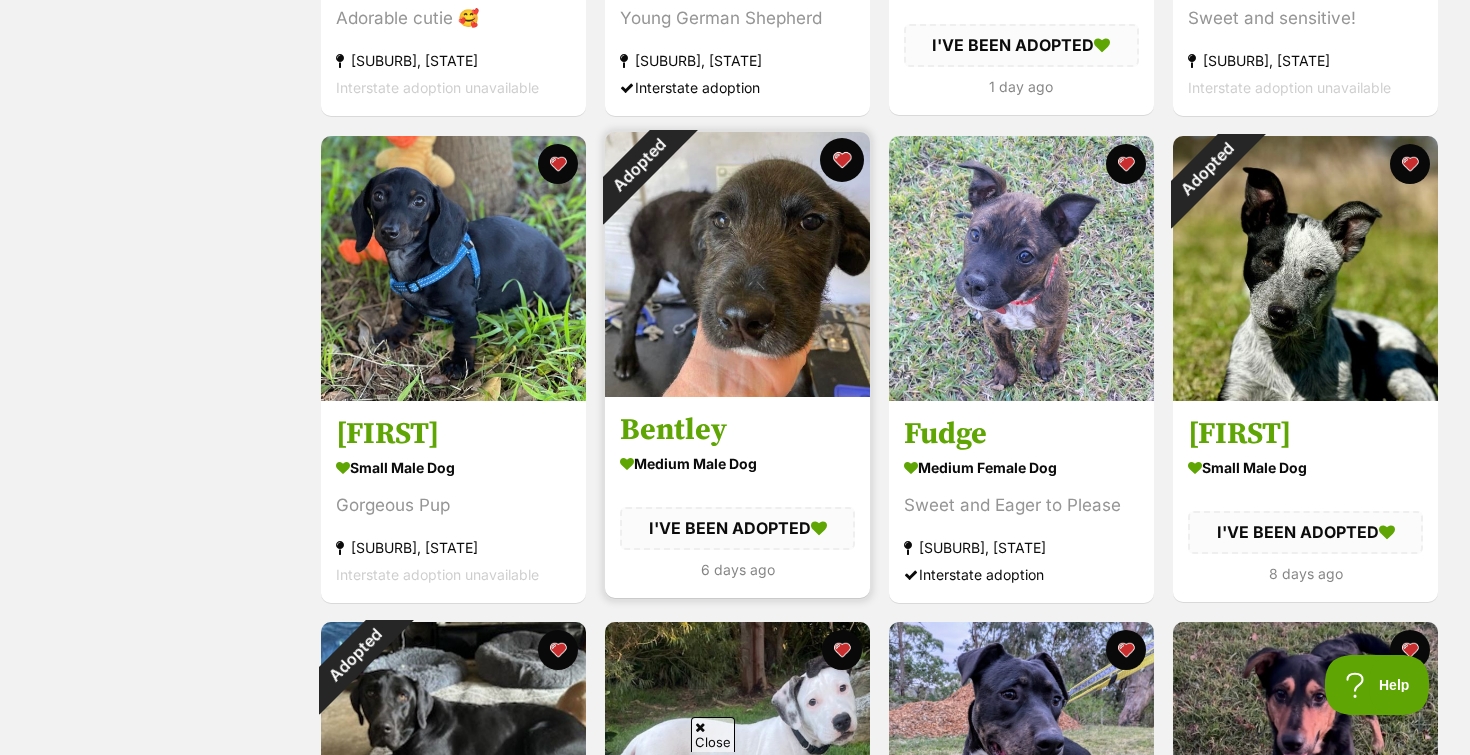 click at bounding box center [842, 160] 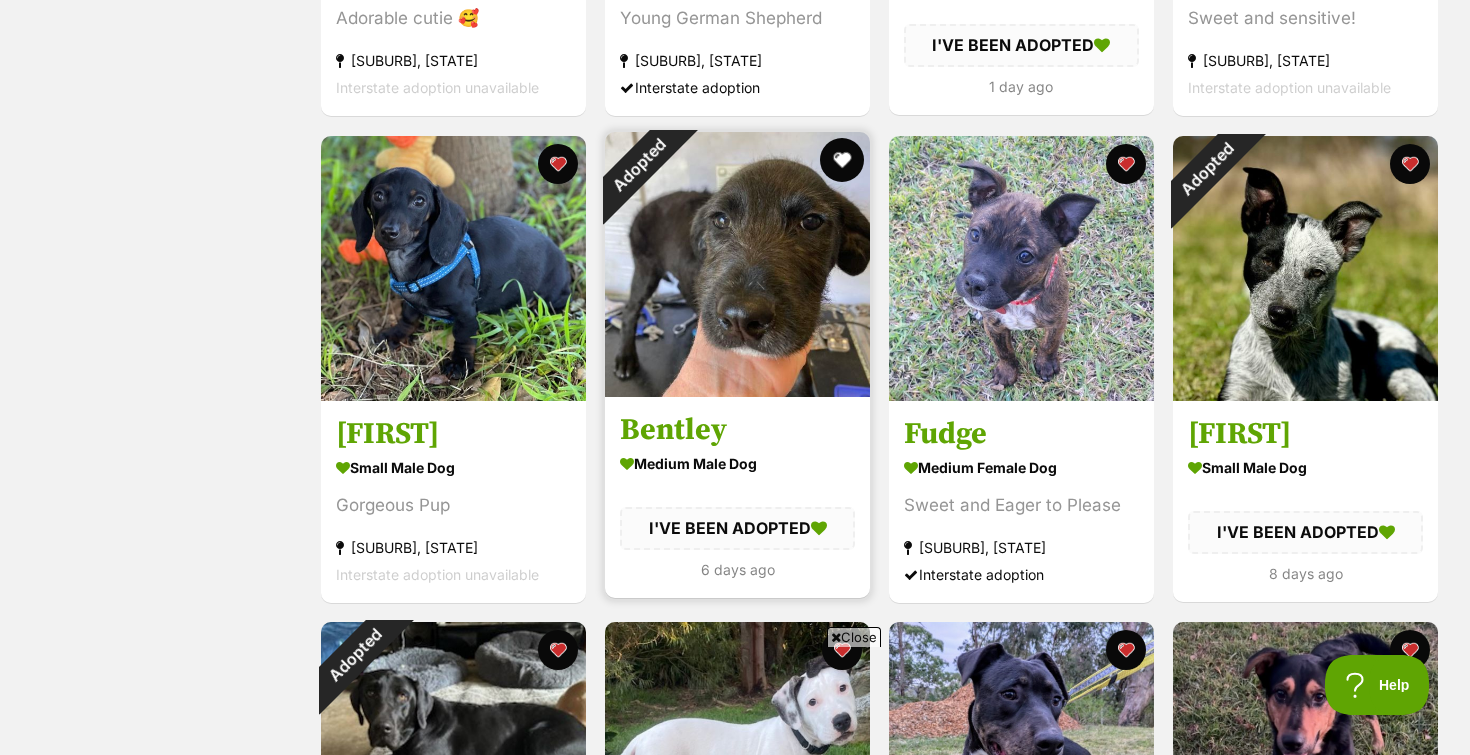 scroll, scrollTop: 0, scrollLeft: 0, axis: both 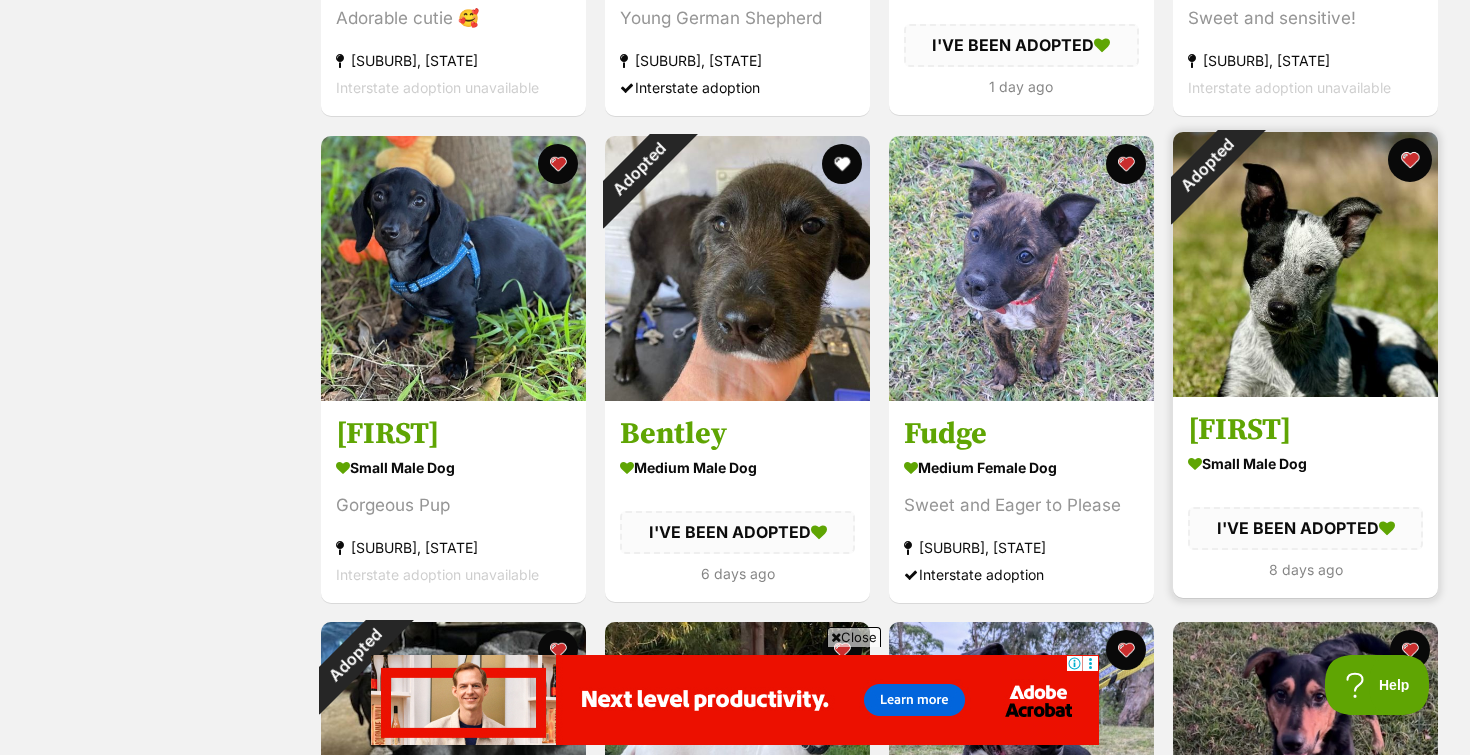 click at bounding box center [1410, 160] 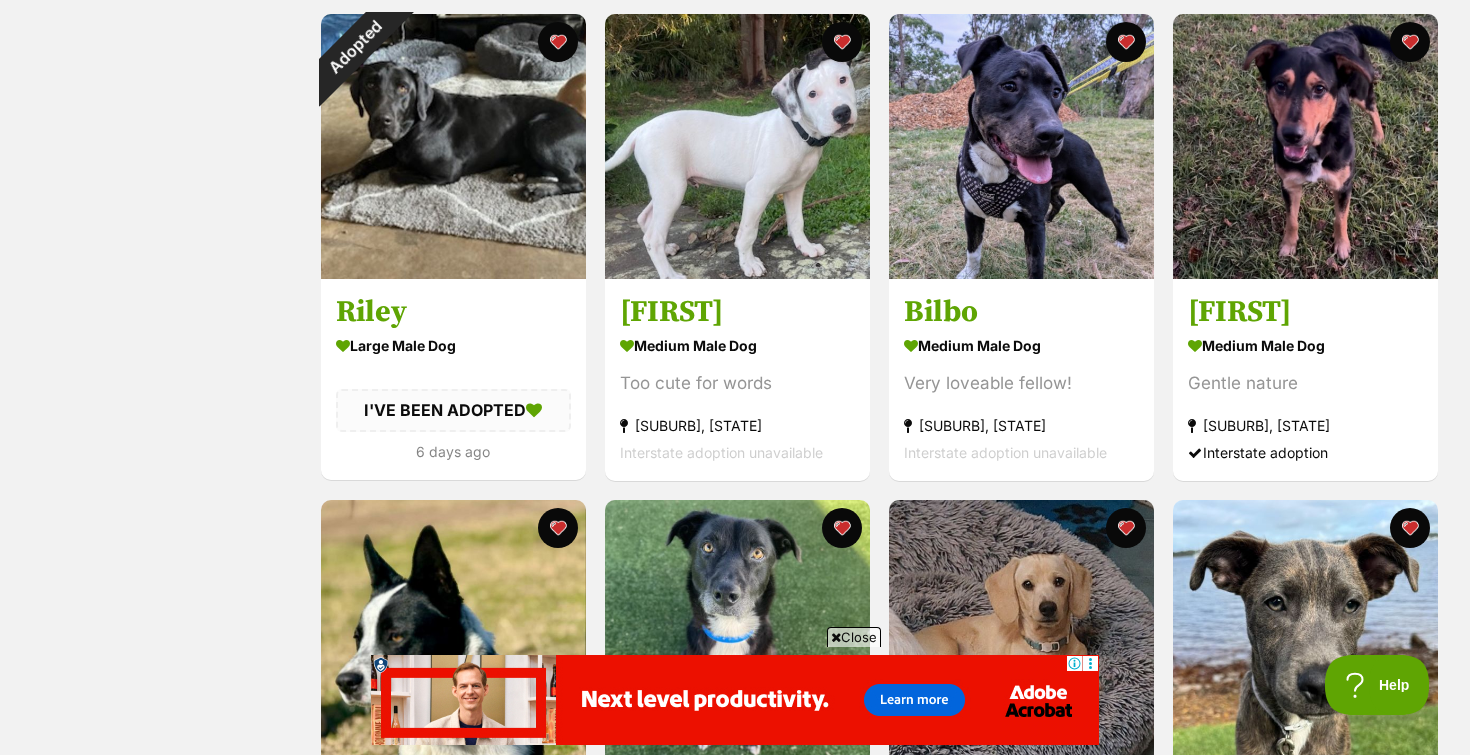 scroll, scrollTop: 1381, scrollLeft: 0, axis: vertical 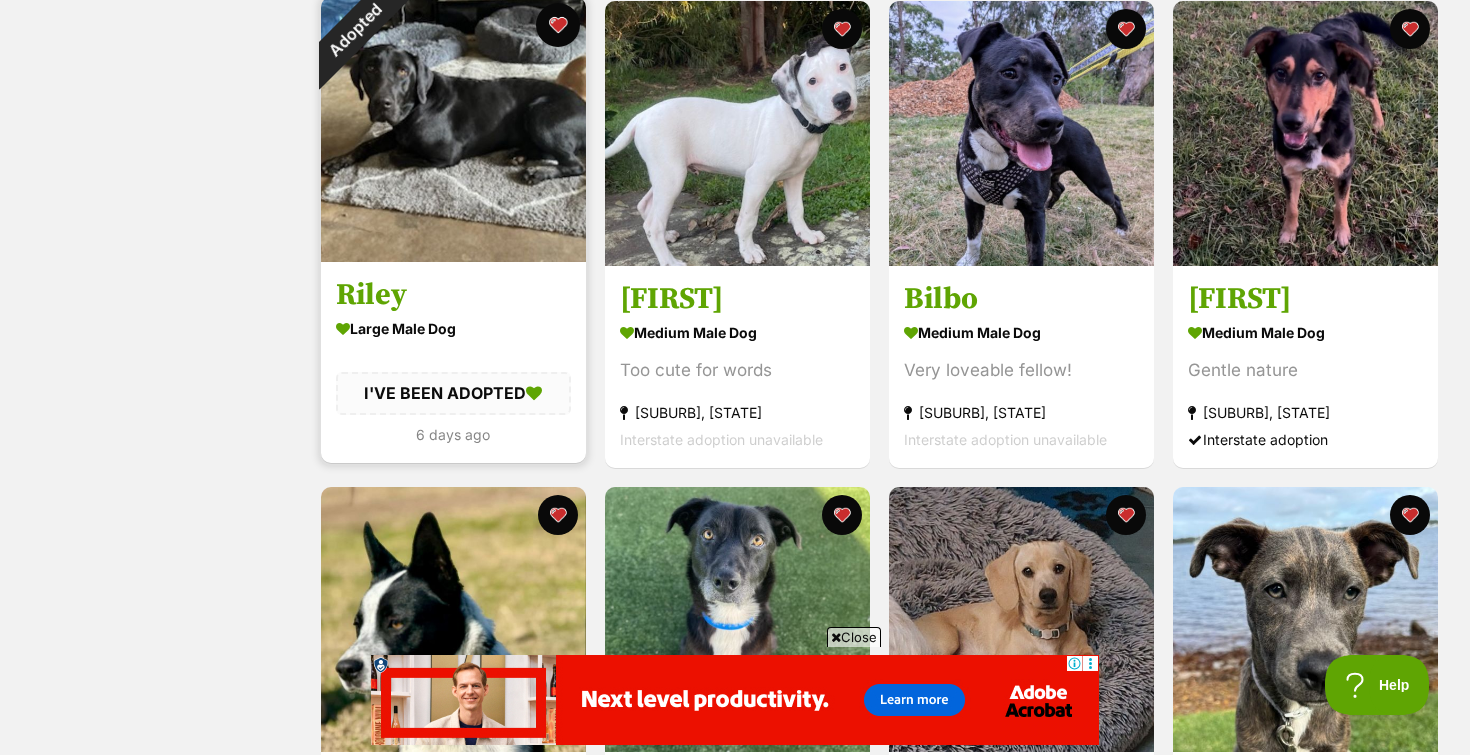 click at bounding box center (558, 25) 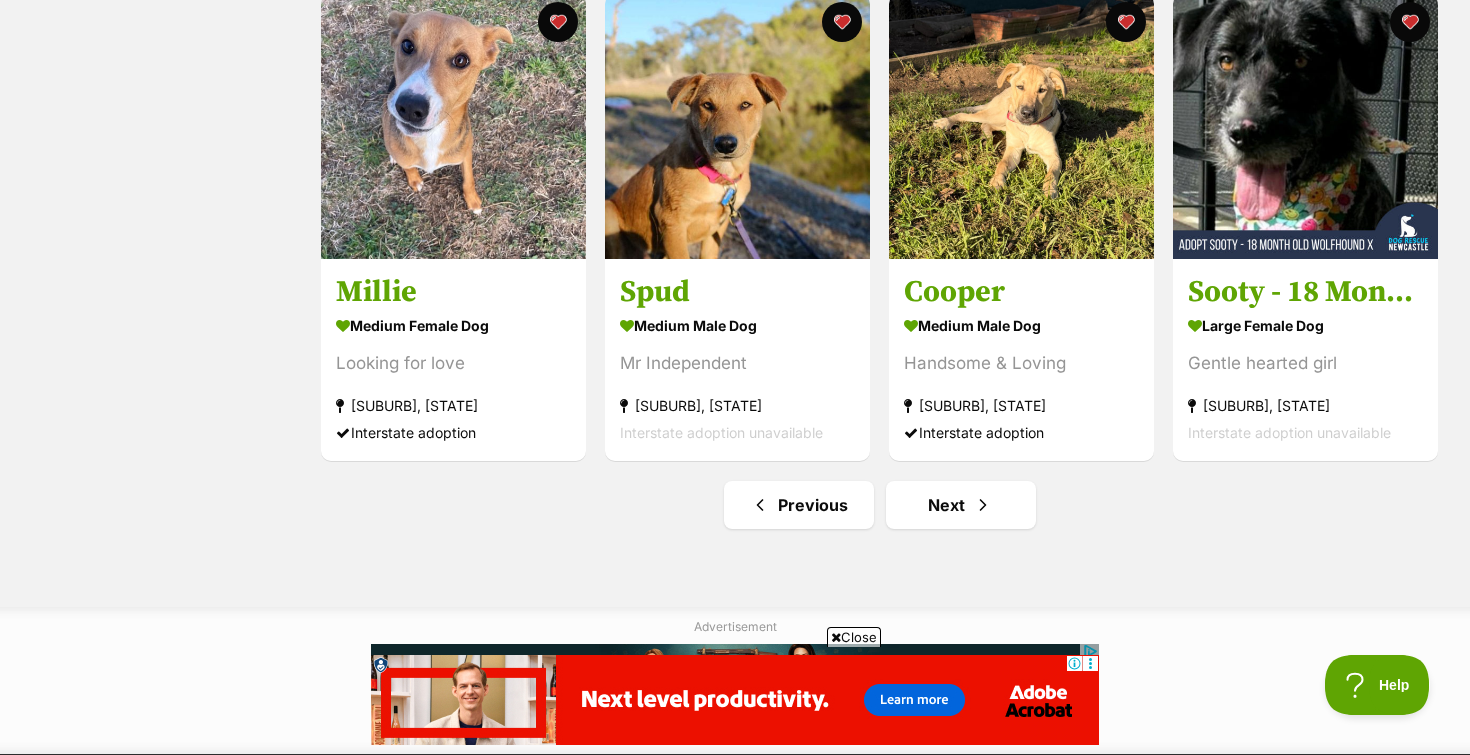 scroll, scrollTop: 2386, scrollLeft: 0, axis: vertical 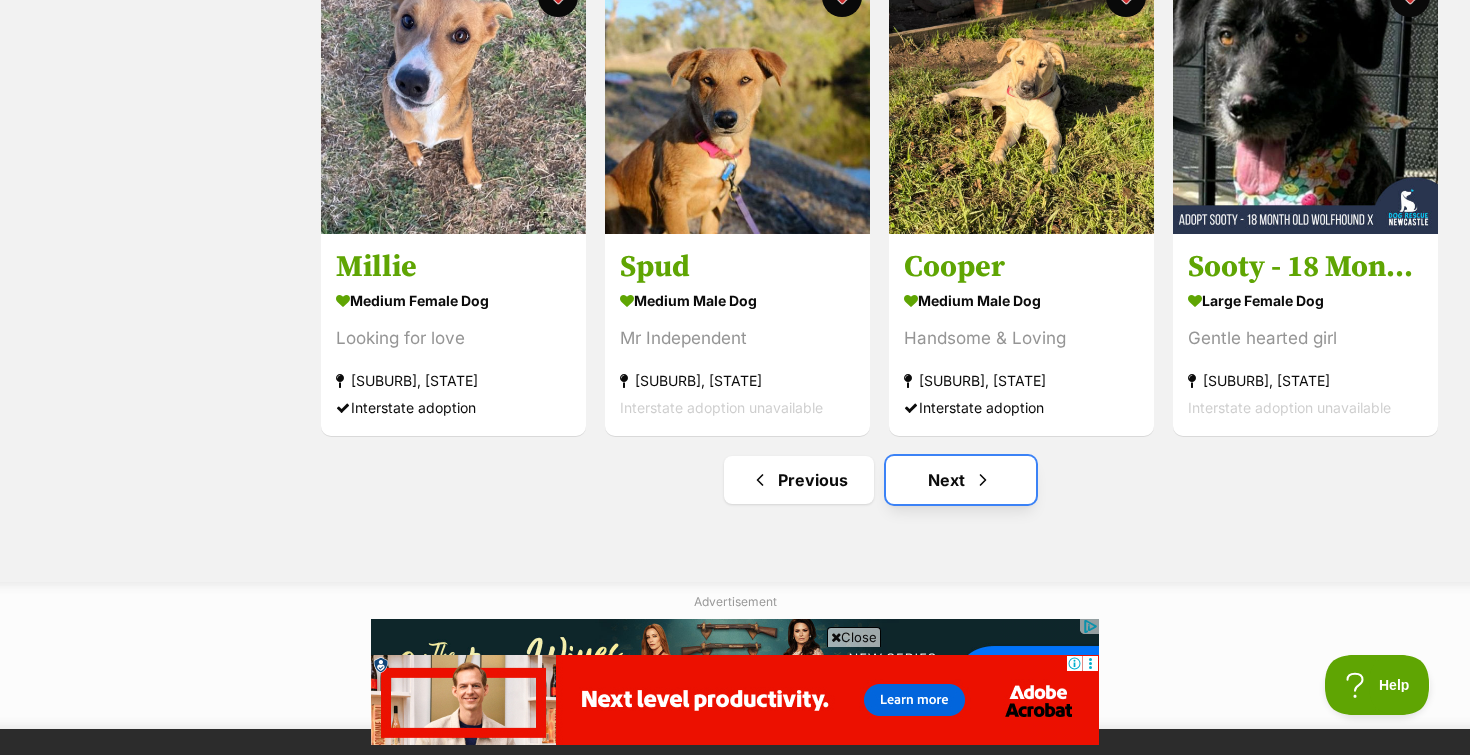 click on "Next" at bounding box center (961, 480) 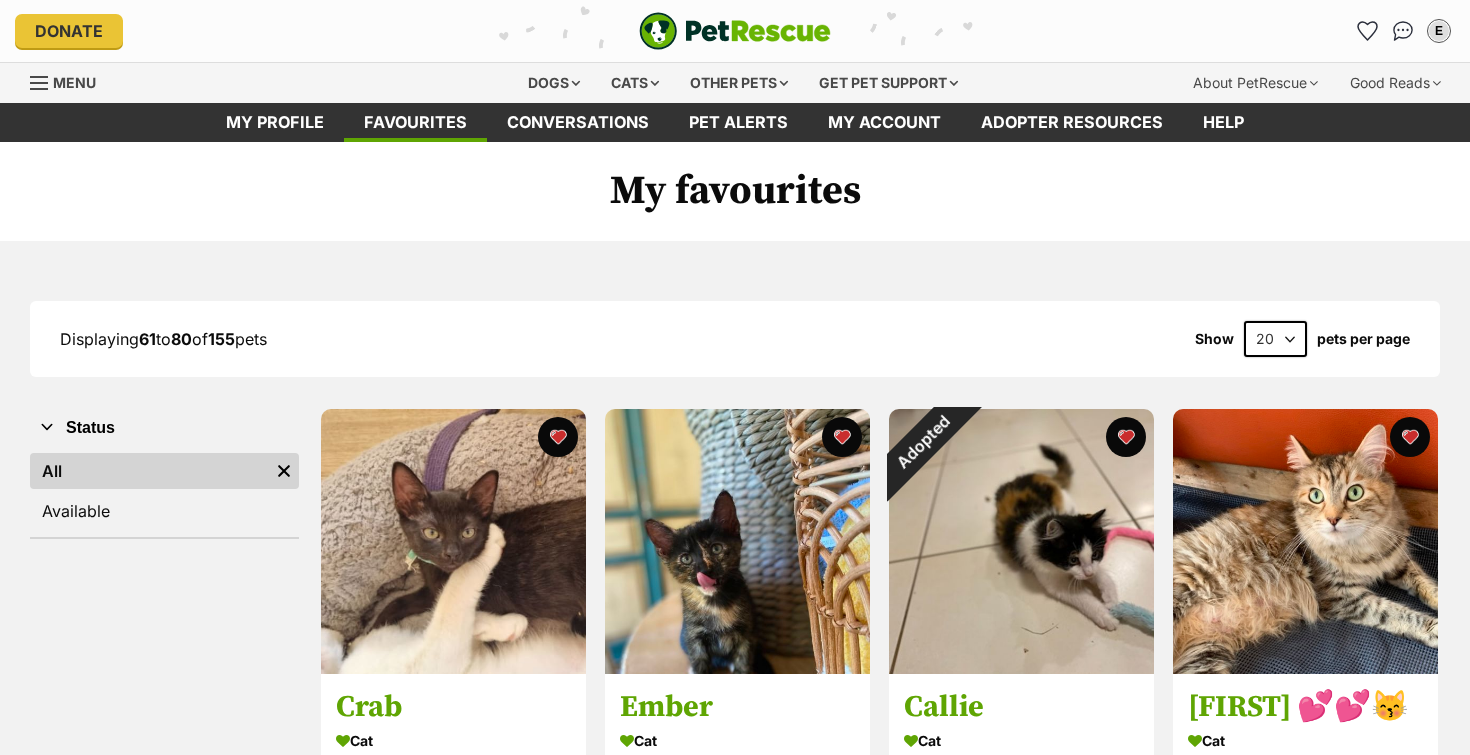 scroll, scrollTop: 0, scrollLeft: 0, axis: both 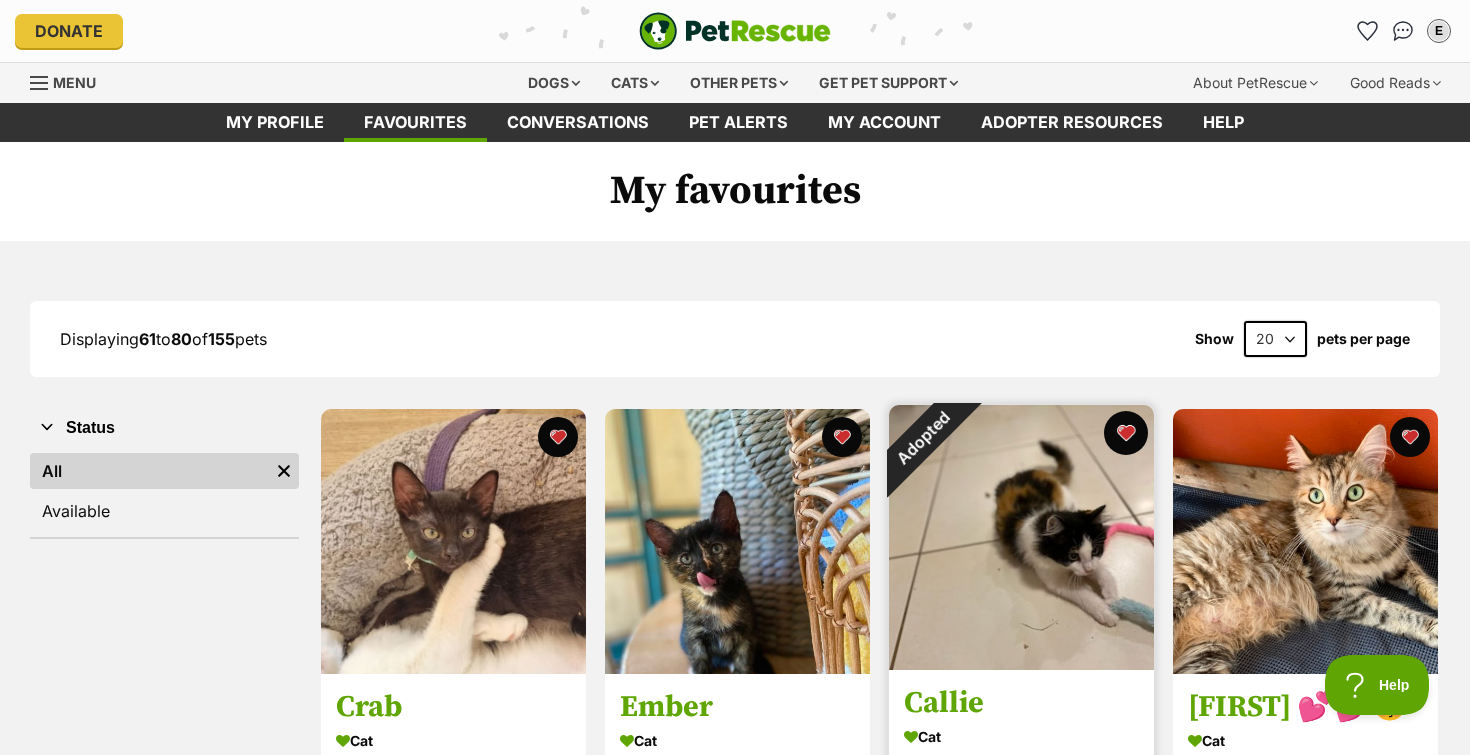 click at bounding box center (1126, 433) 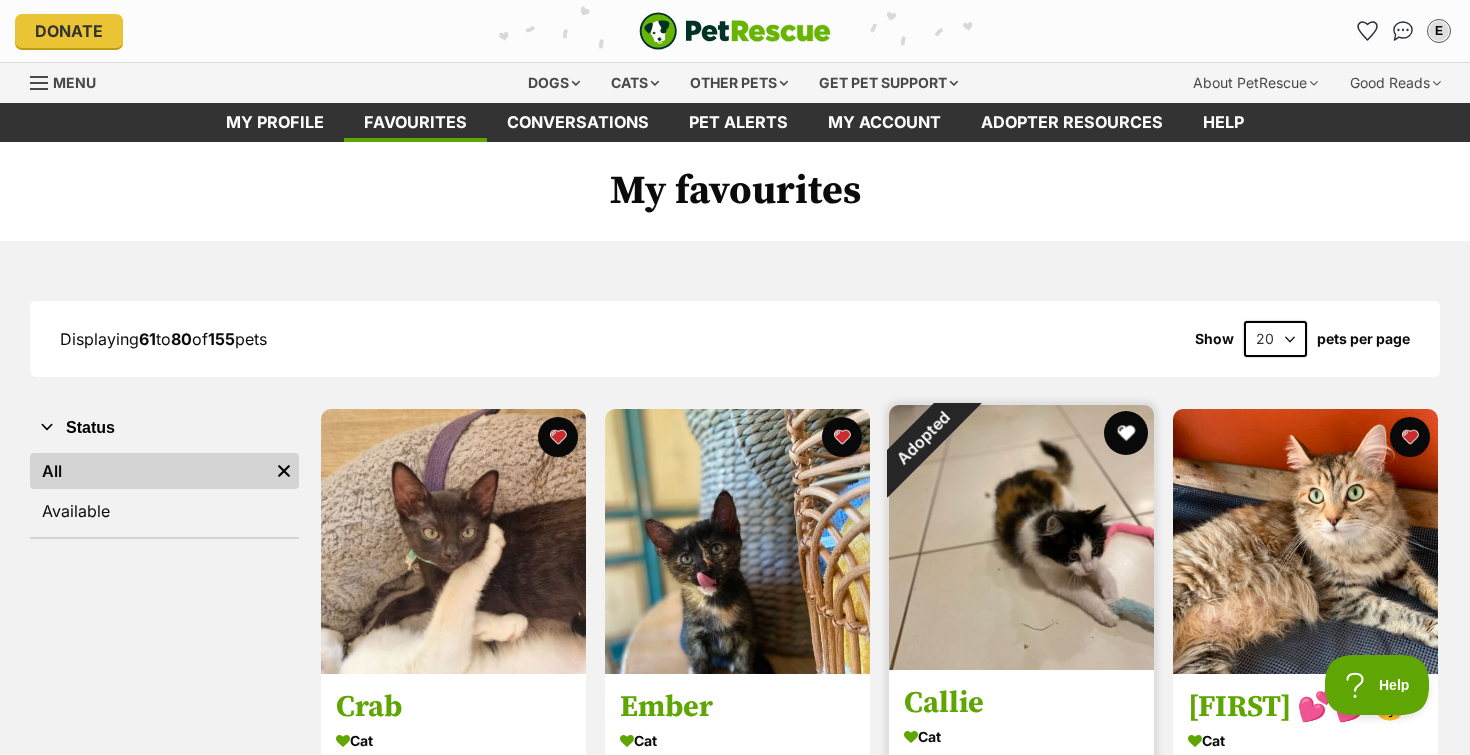 scroll, scrollTop: 0, scrollLeft: 0, axis: both 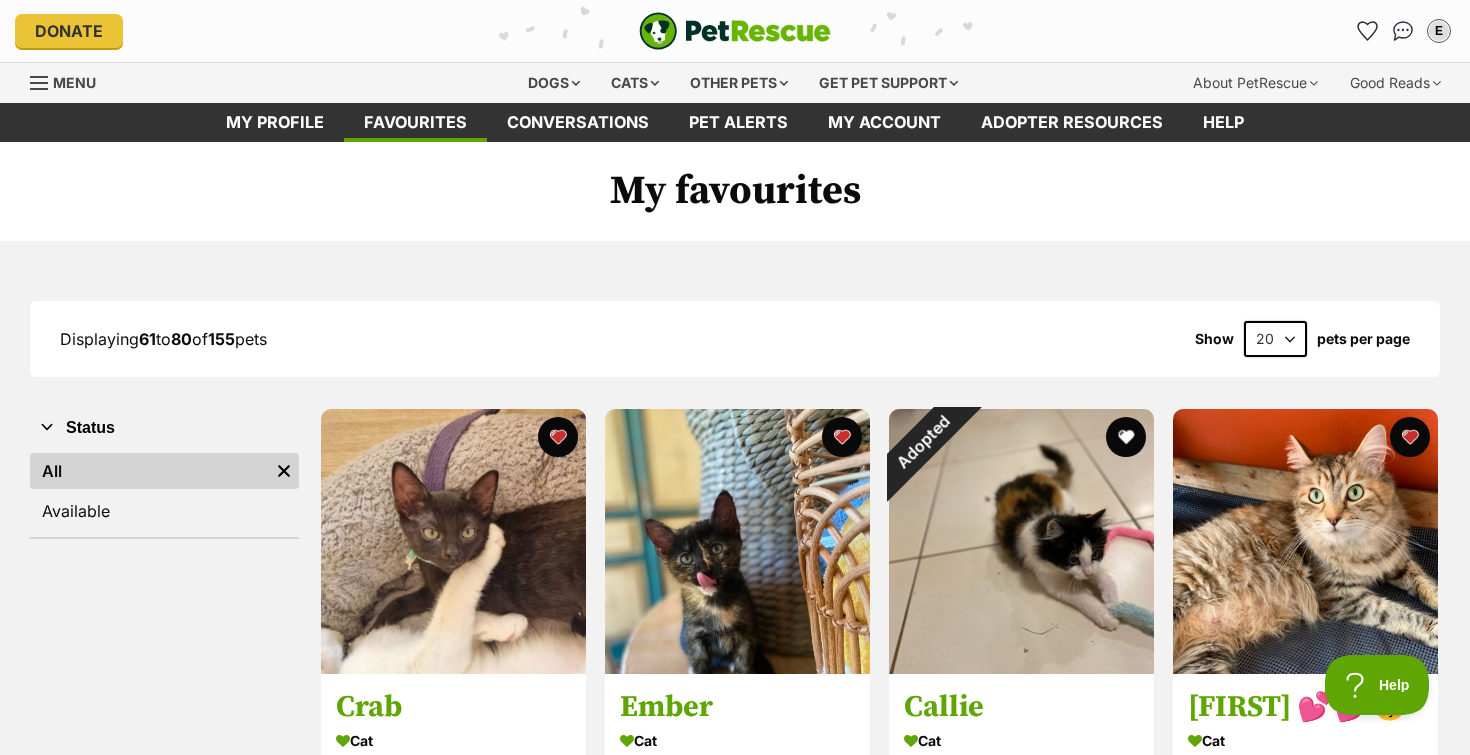 click on "Crab
Cat
Beautiful Black Girl
Umina Beach, NSW
Interstate adoption unavailable
Advertisement
Ember
Cat
Looking for love
Gosford, NSW
Interstate adoption unavailable
Adopted
Callie
Cat
I'VE BEEN ADOPTED
10 days ago
Myla 💕💕😽
Cat
Stunner
Ettalong Beach, NSW
Interstate adoption unavailable
Gretel
Cat
Beautiful face
West Gosford, NSW
Interstate adoption unavailable
Nala
large female Dog
Young German Shepherd
Maraylya, NSW
Interstate adoption
Mew
Cat
Shy girl but smoochie
Ourimbah, NSW
Interstate adoption unavailable
Advertisement
Bear 🩷" at bounding box center (879, 1615) 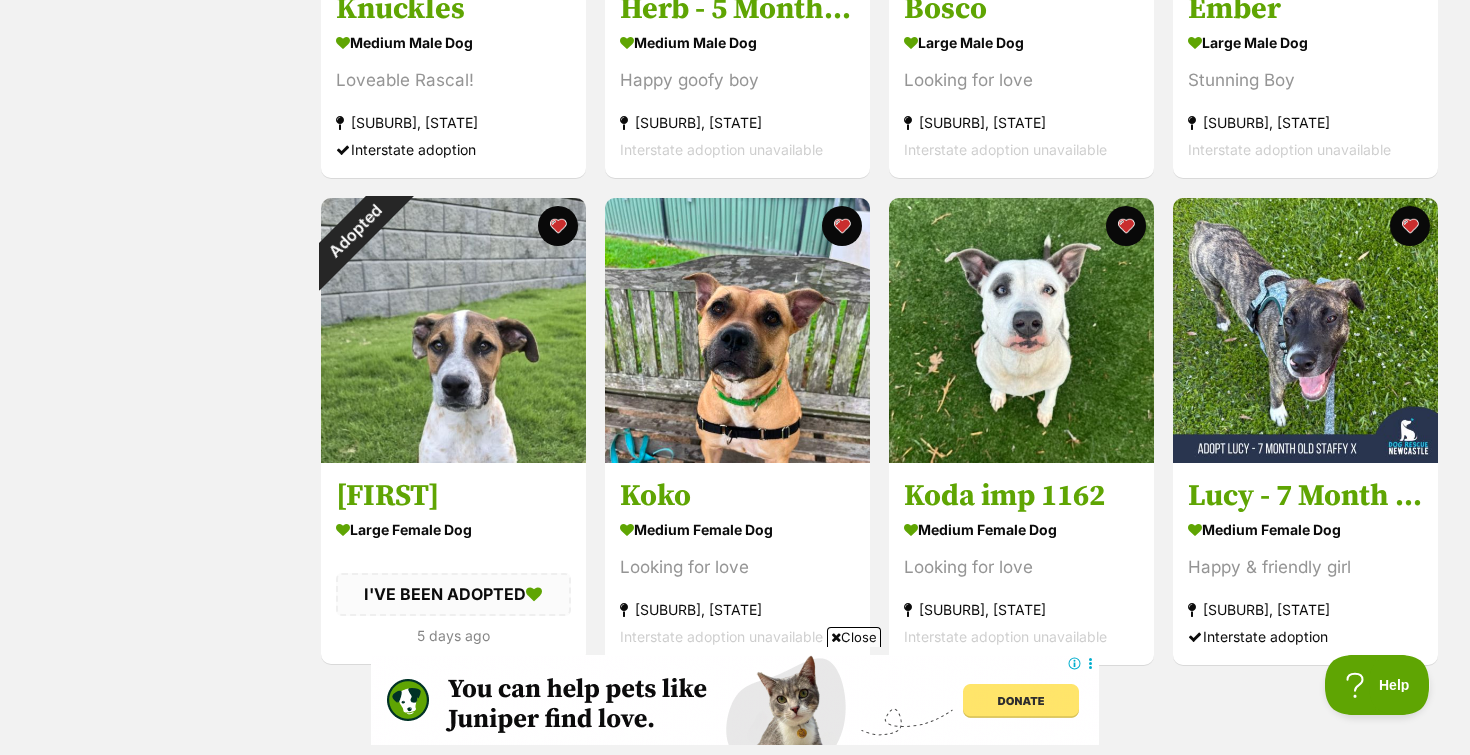 scroll, scrollTop: 2166, scrollLeft: 0, axis: vertical 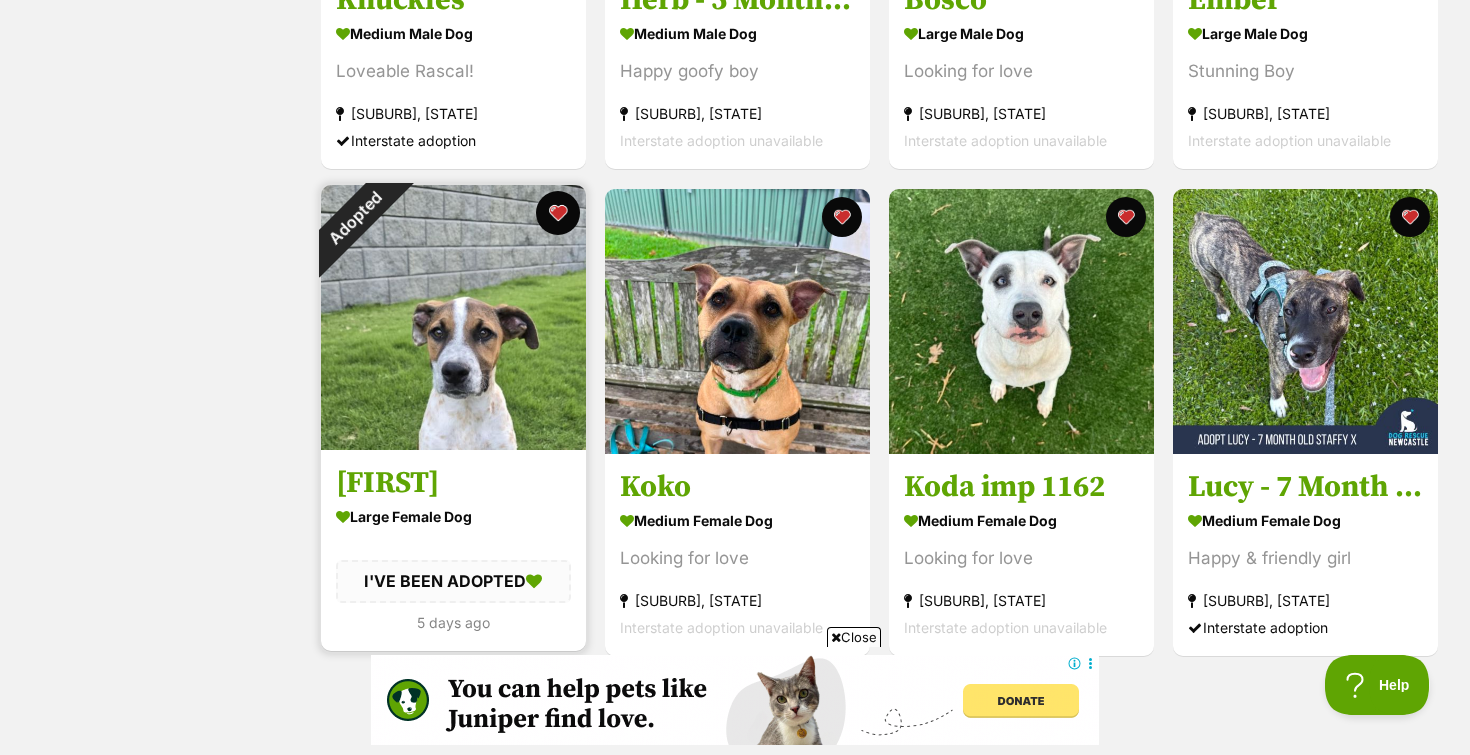 click at bounding box center (558, 213) 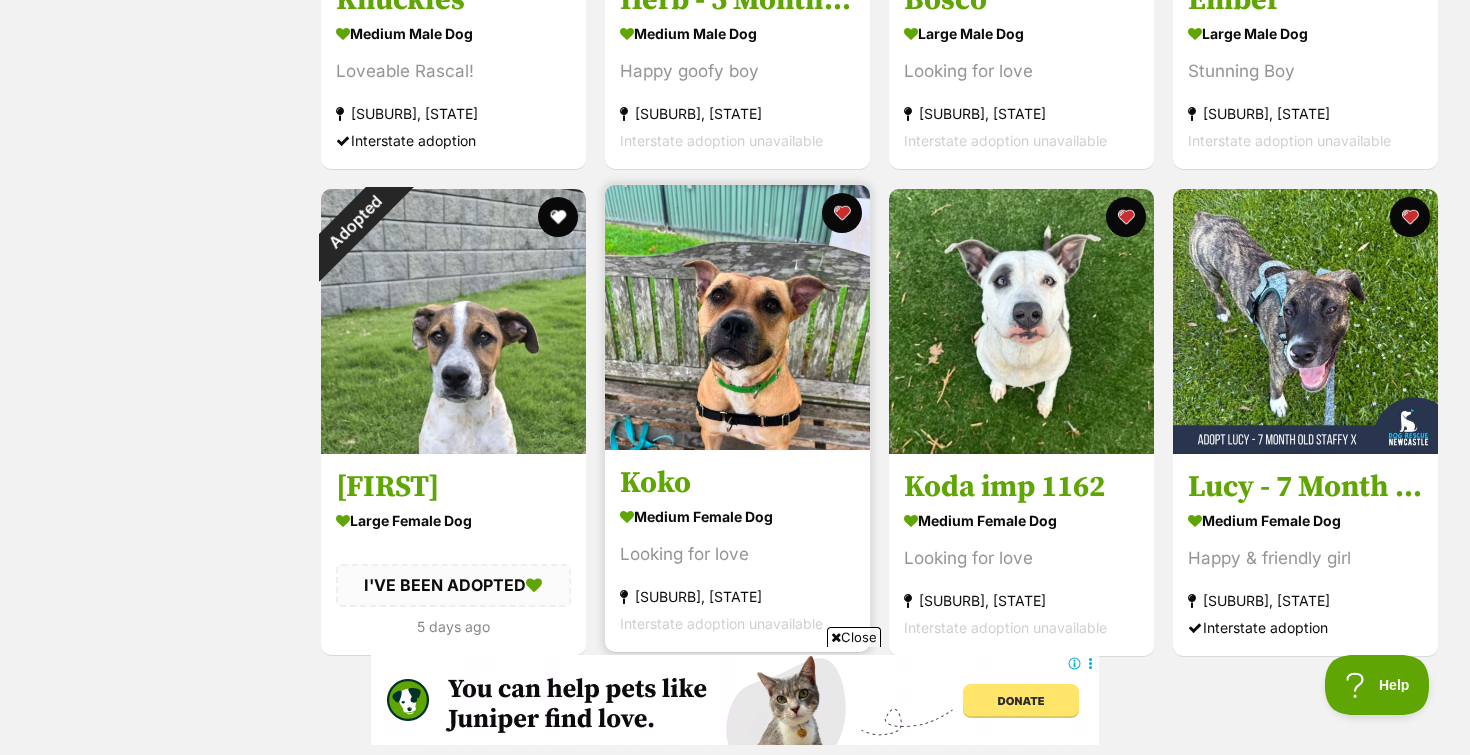 scroll, scrollTop: 2408, scrollLeft: 0, axis: vertical 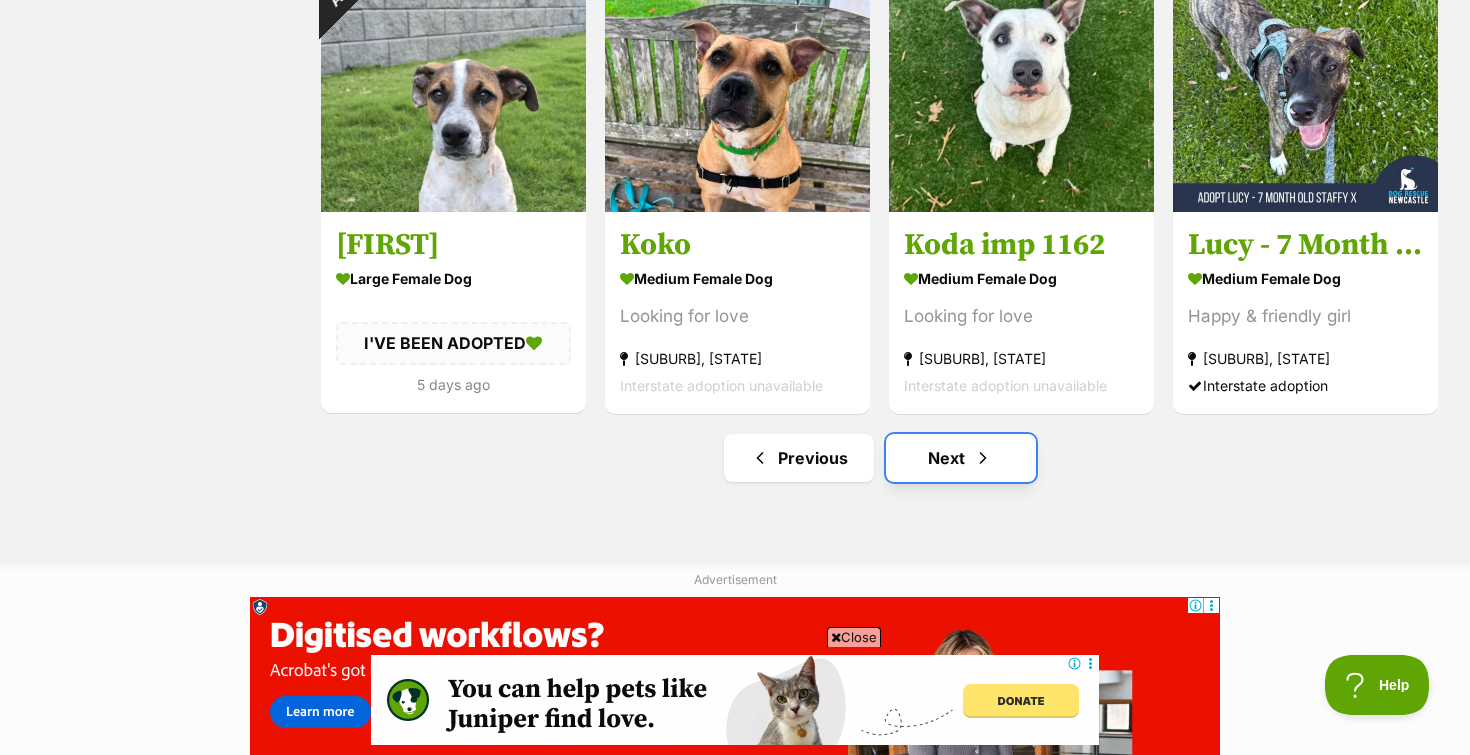 click on "Next" at bounding box center (961, 458) 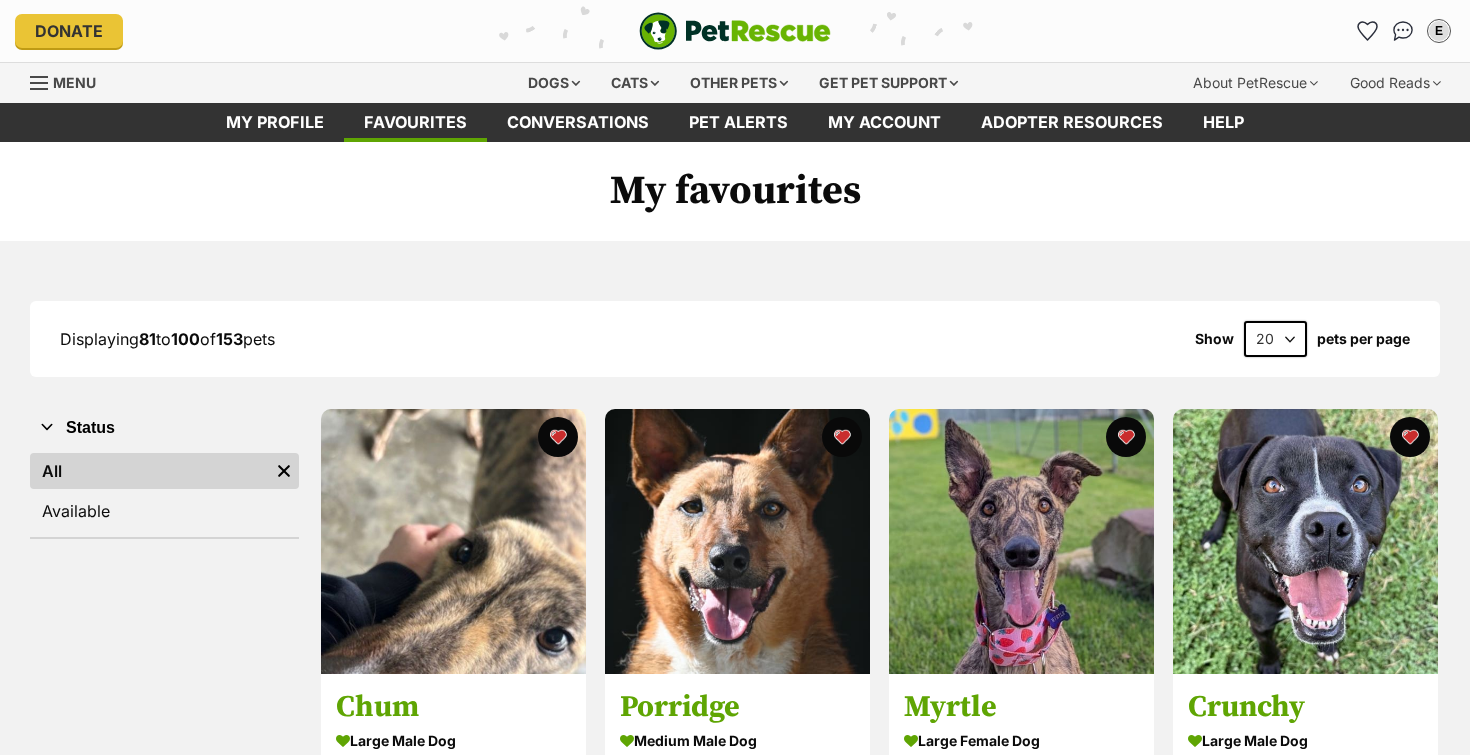 scroll, scrollTop: 0, scrollLeft: 0, axis: both 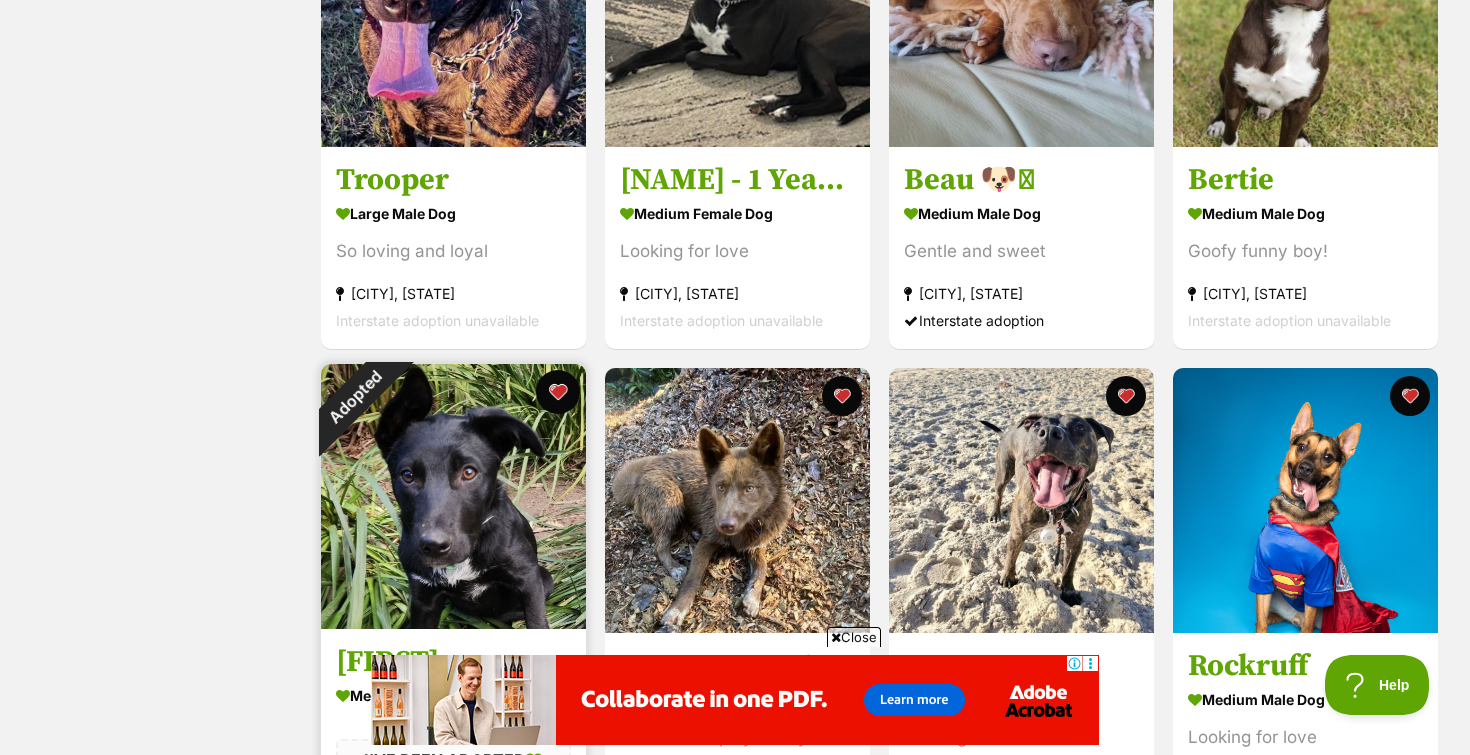 click at bounding box center [558, 392] 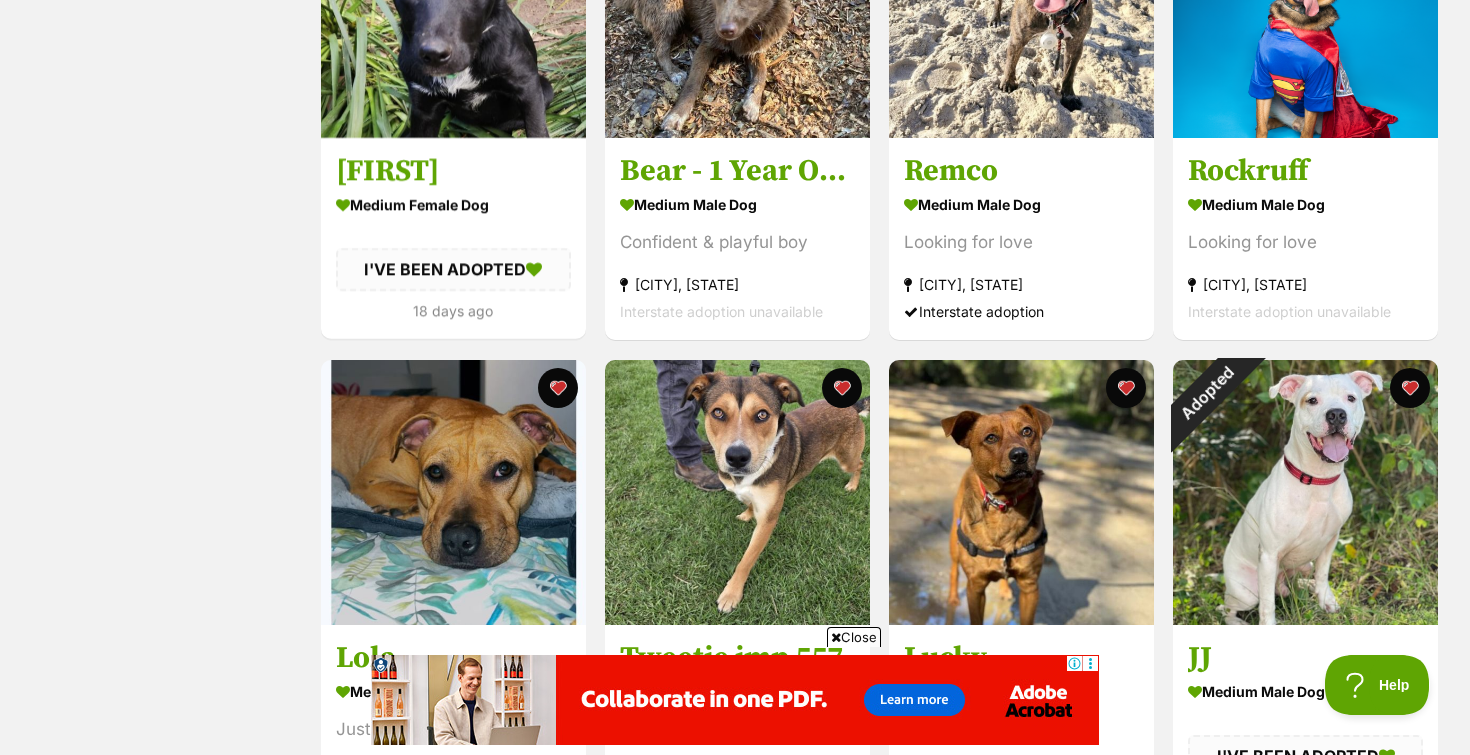 scroll, scrollTop: 1996, scrollLeft: 0, axis: vertical 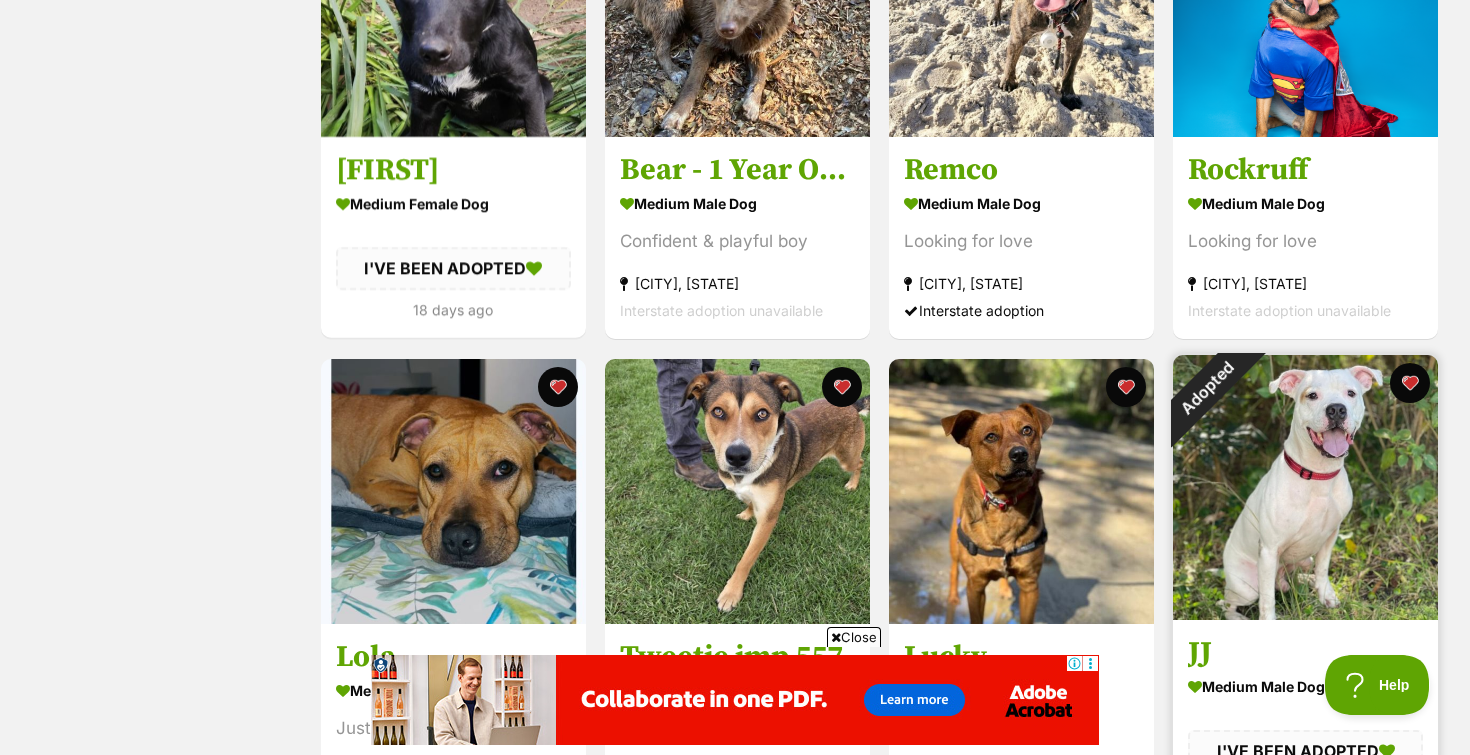 click at bounding box center [1305, 487] 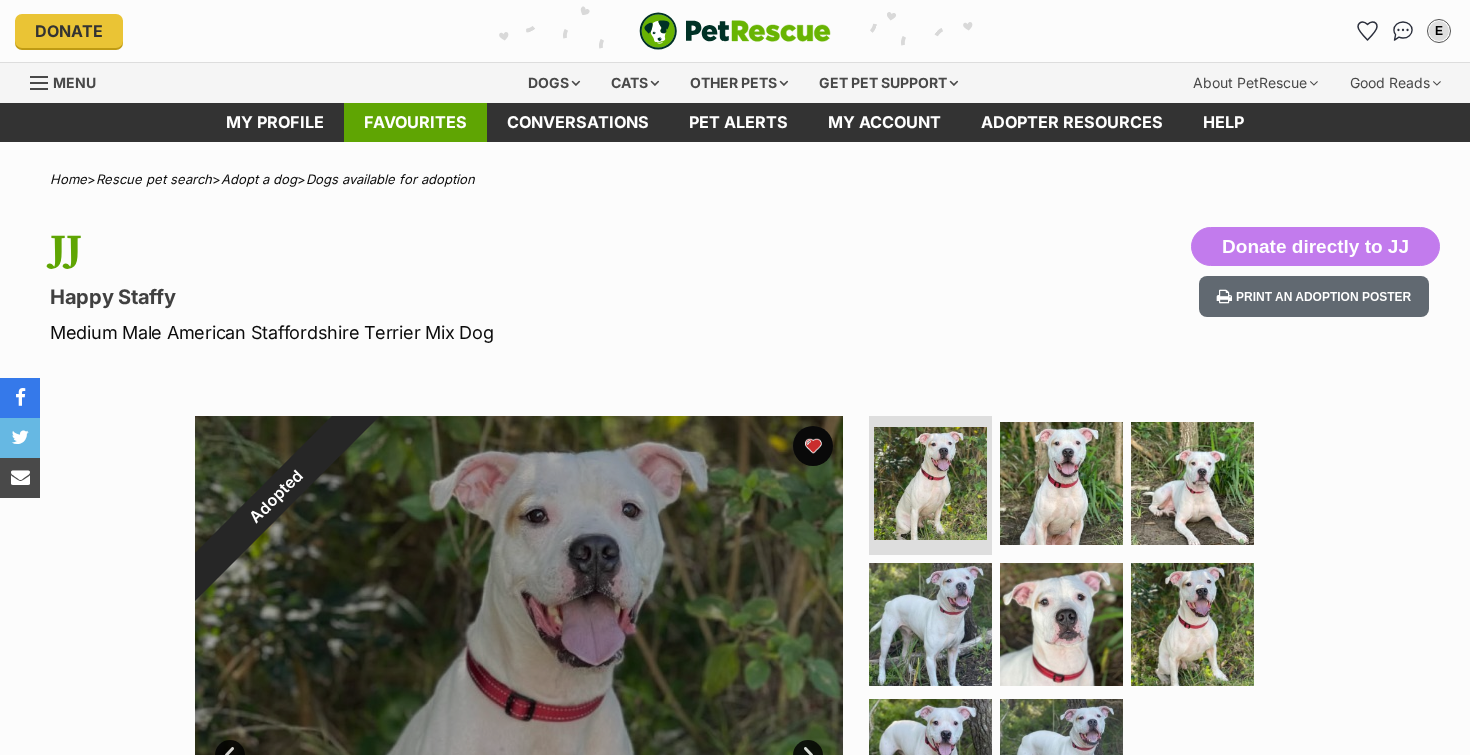 scroll, scrollTop: 0, scrollLeft: 0, axis: both 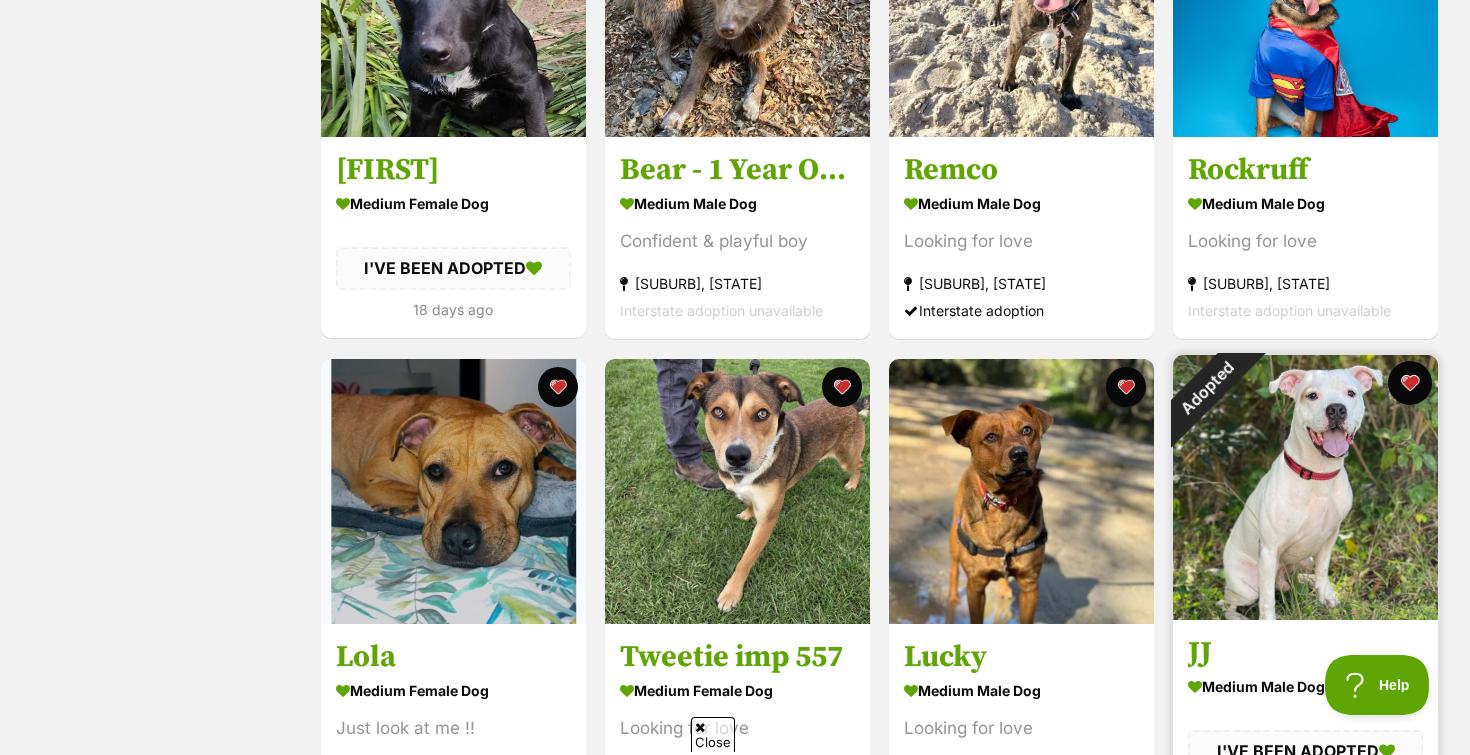 click at bounding box center (1410, 383) 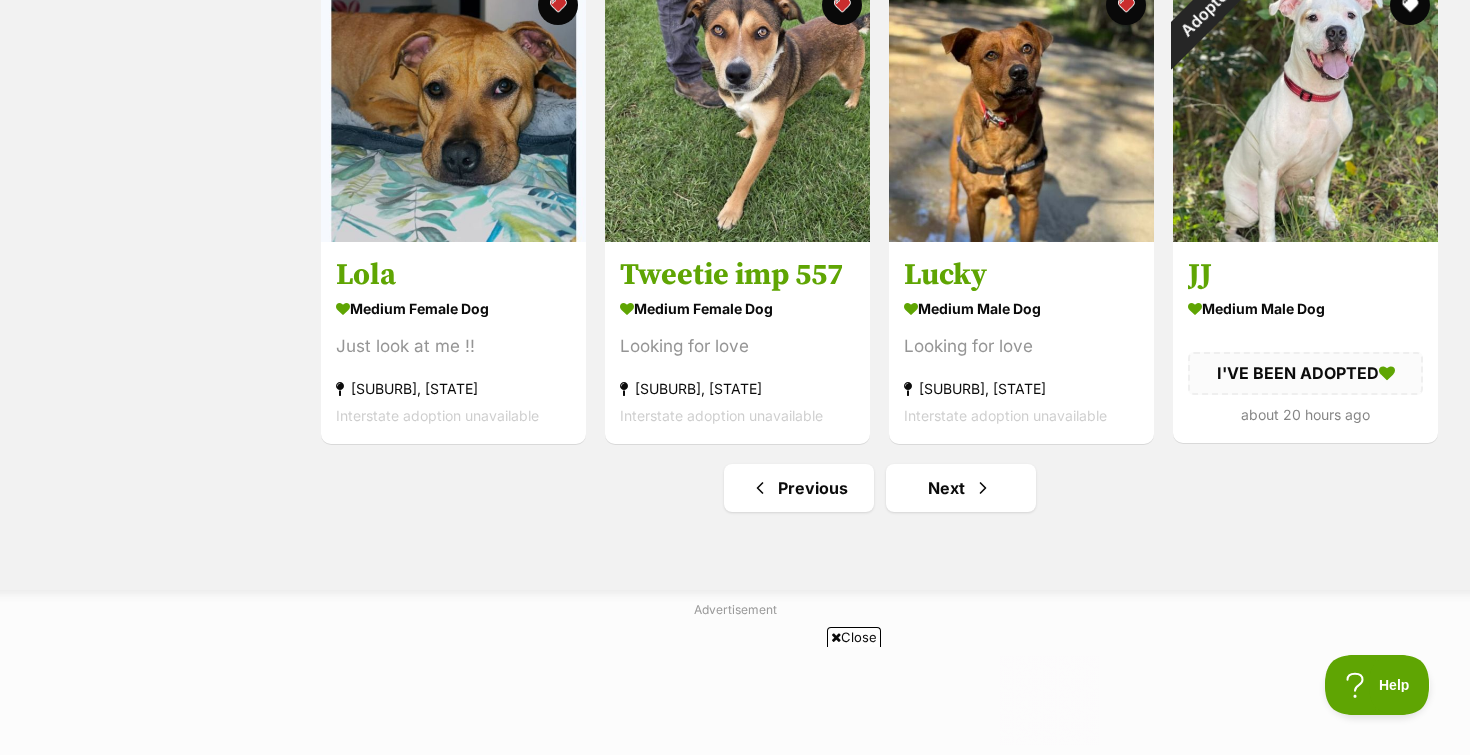 scroll, scrollTop: 2401, scrollLeft: 0, axis: vertical 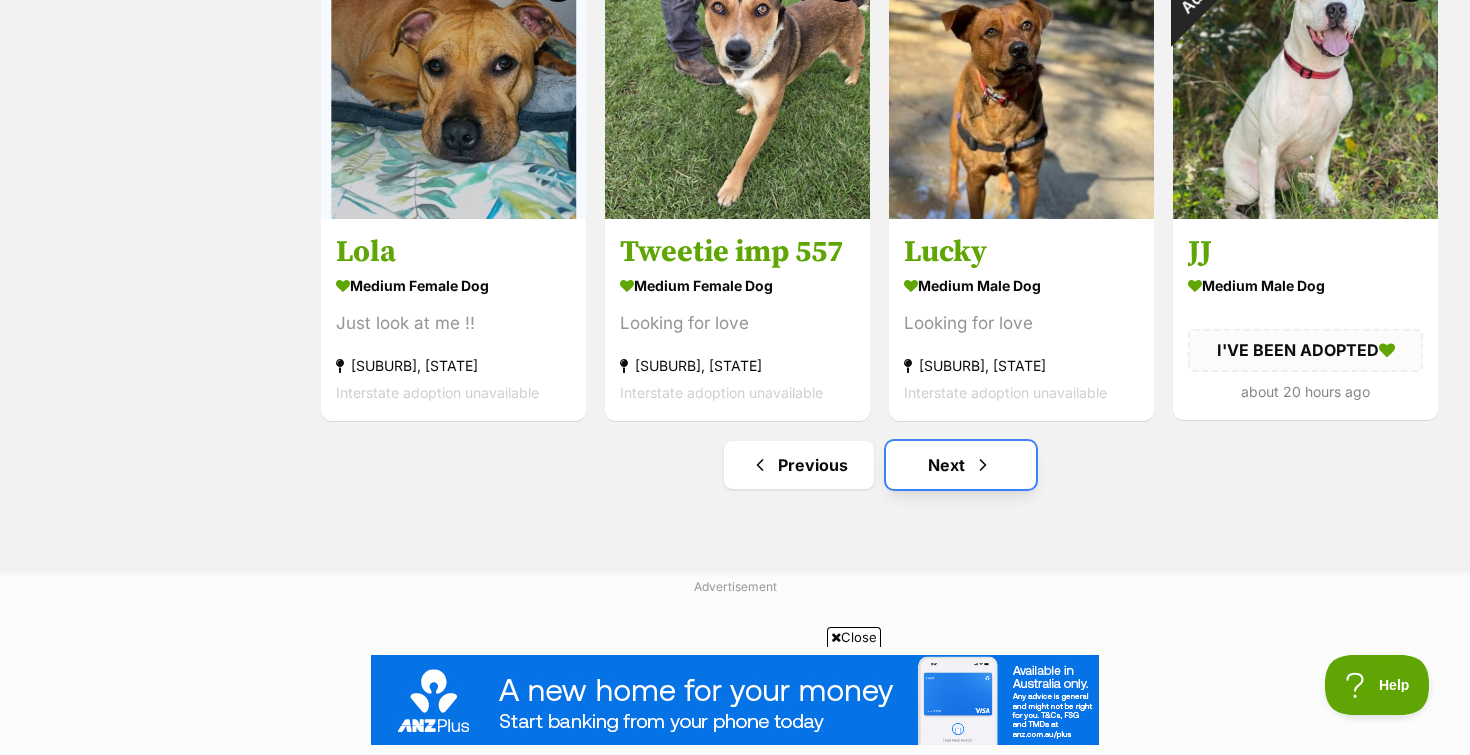 click at bounding box center (983, 465) 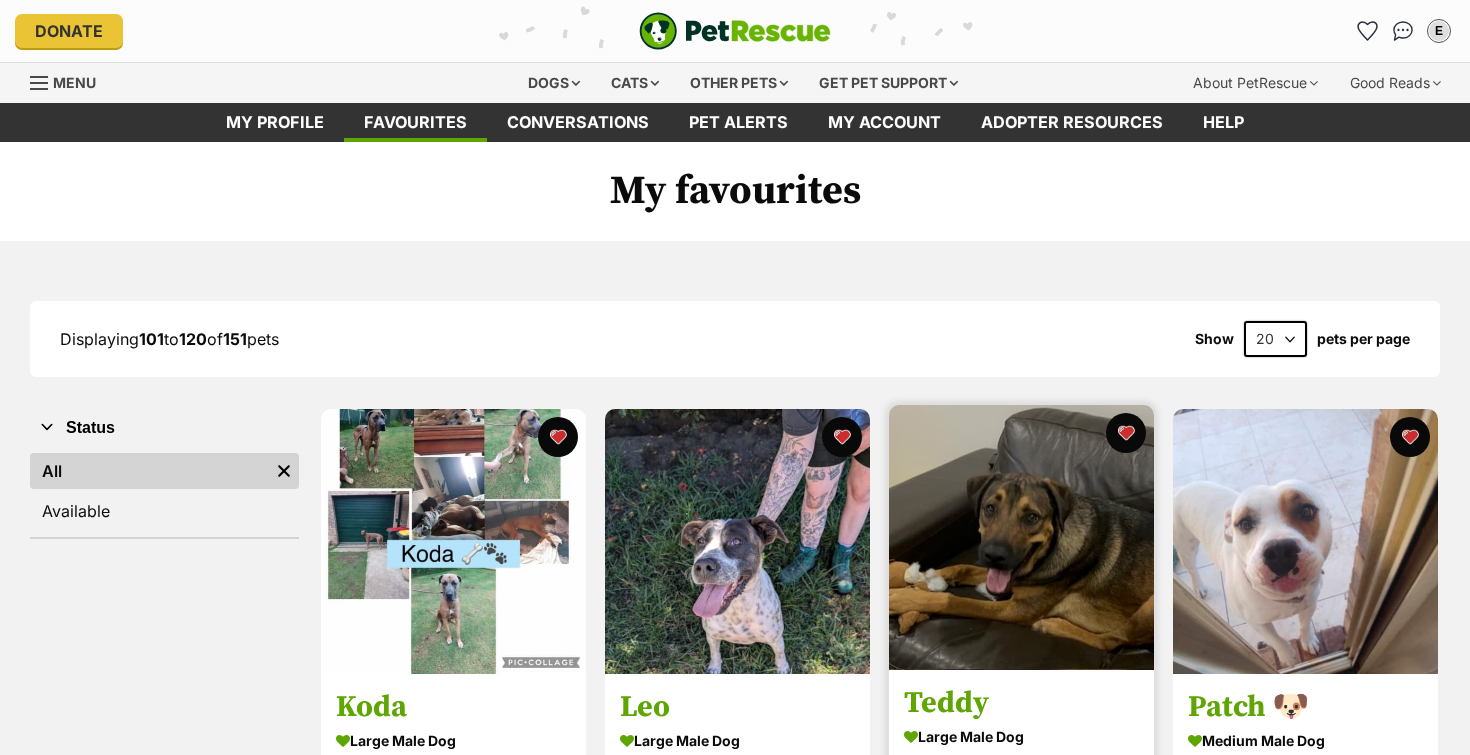 scroll, scrollTop: 0, scrollLeft: 0, axis: both 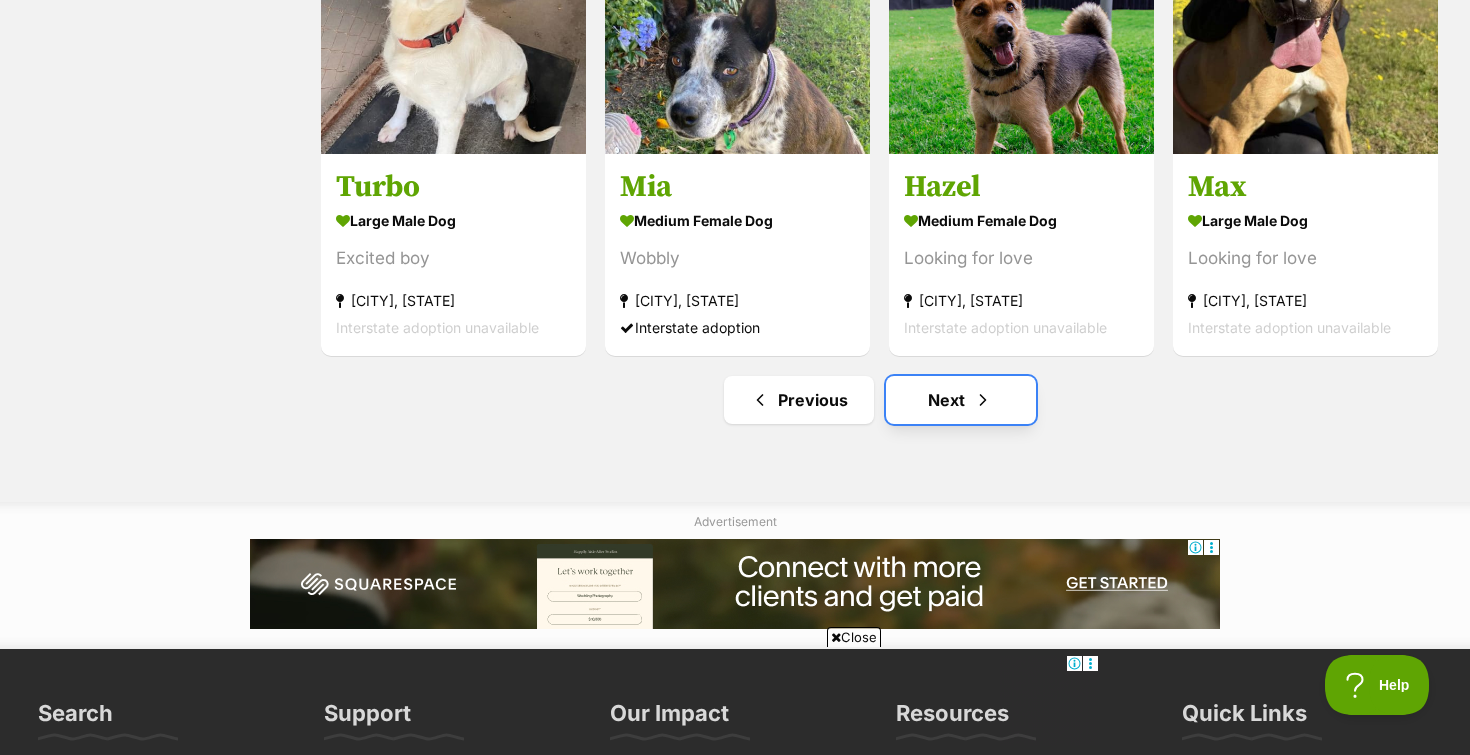 click on "Next" at bounding box center (961, 400) 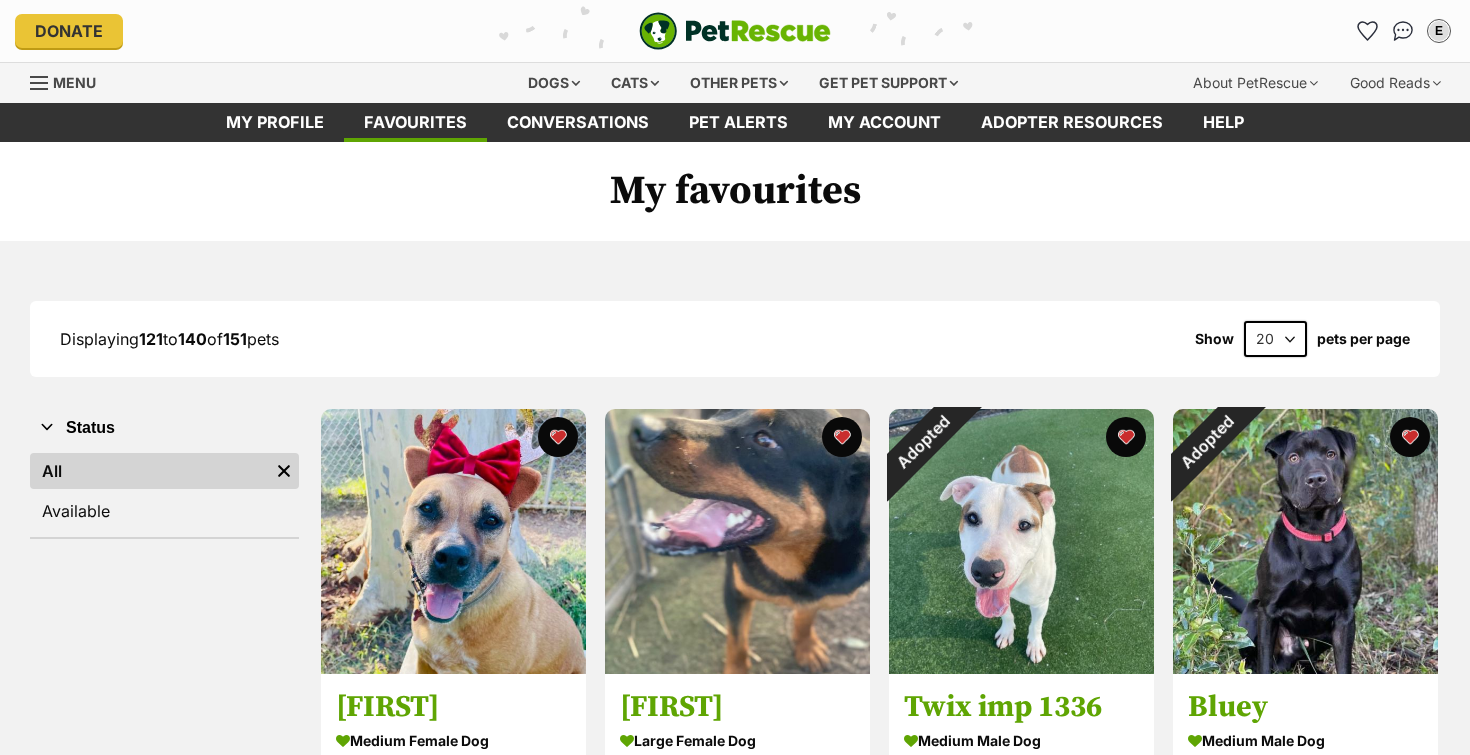 scroll, scrollTop: 0, scrollLeft: 0, axis: both 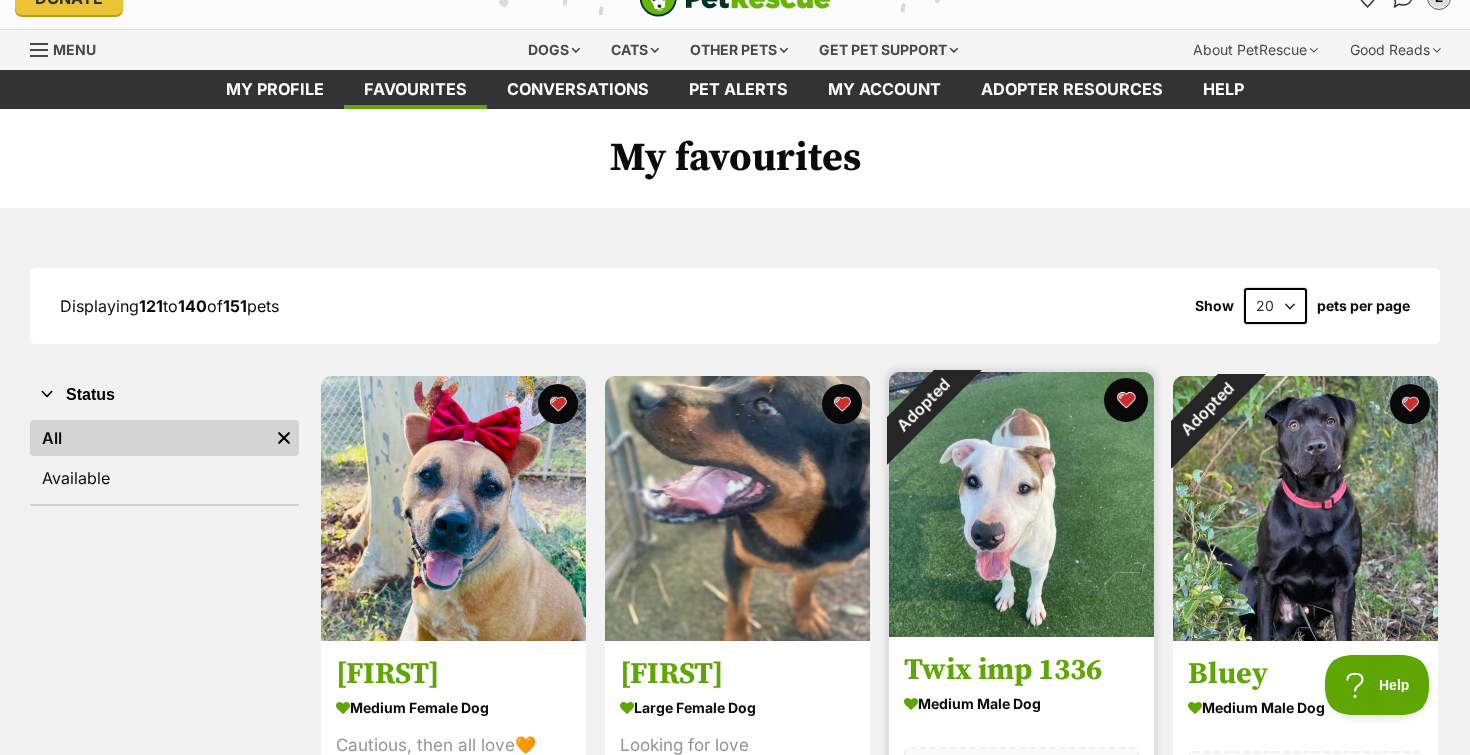 click at bounding box center (1126, 400) 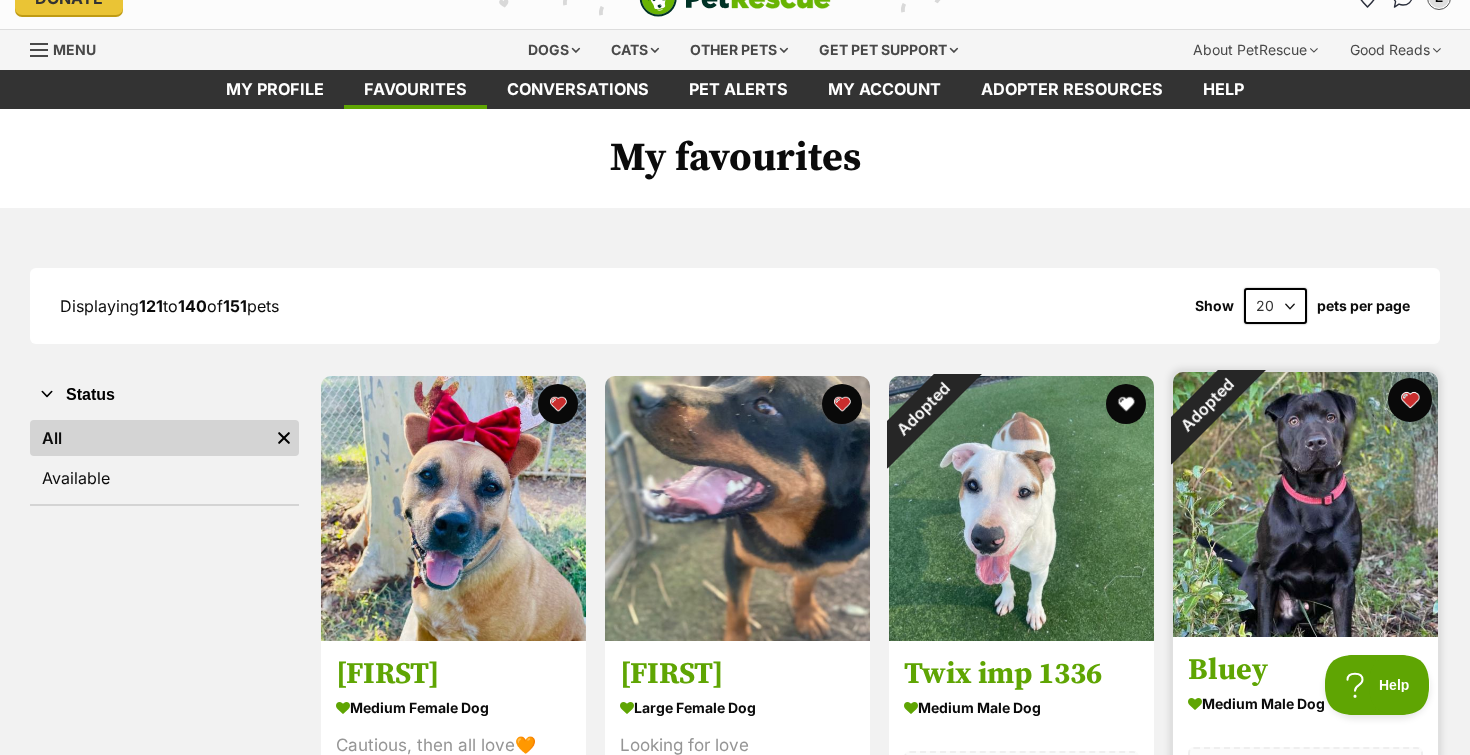 scroll, scrollTop: 0, scrollLeft: 0, axis: both 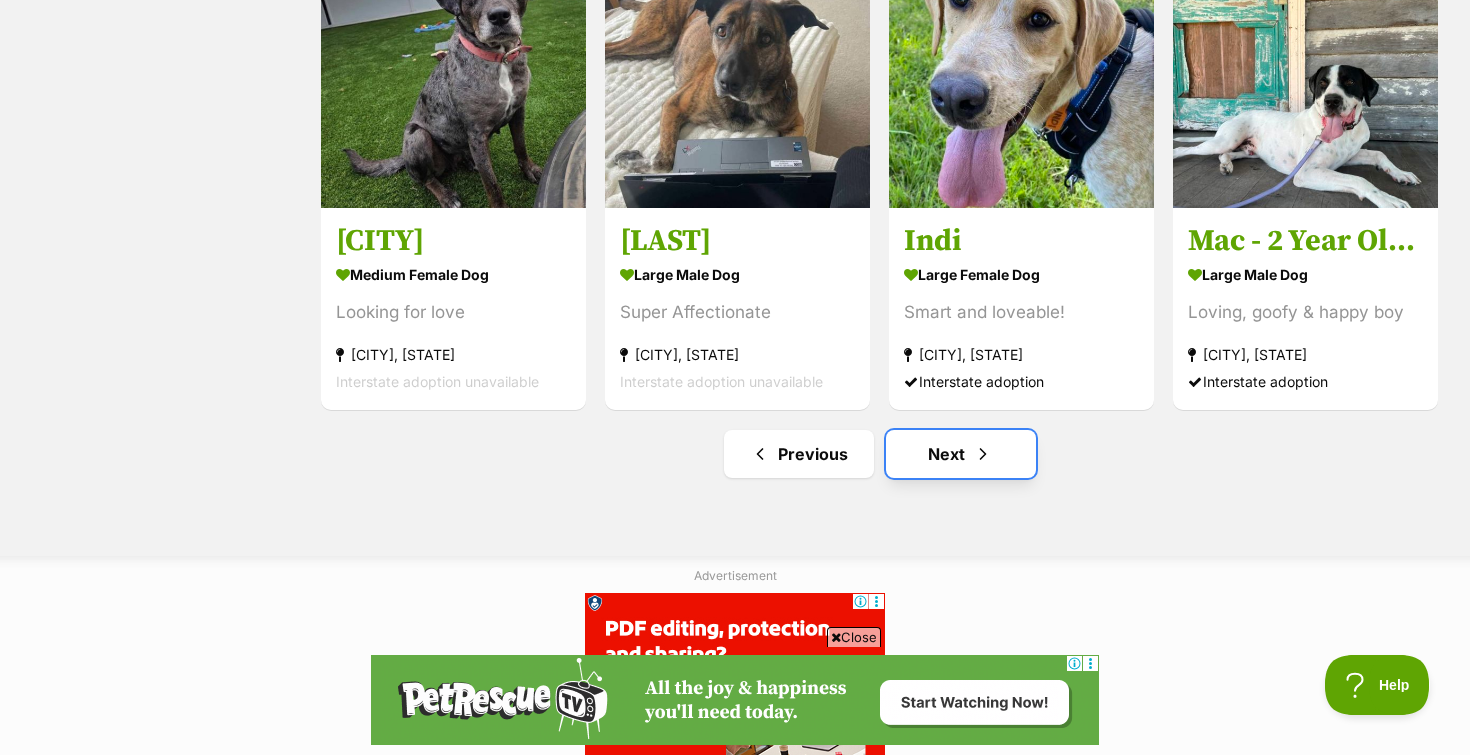 click on "Next" at bounding box center (961, 454) 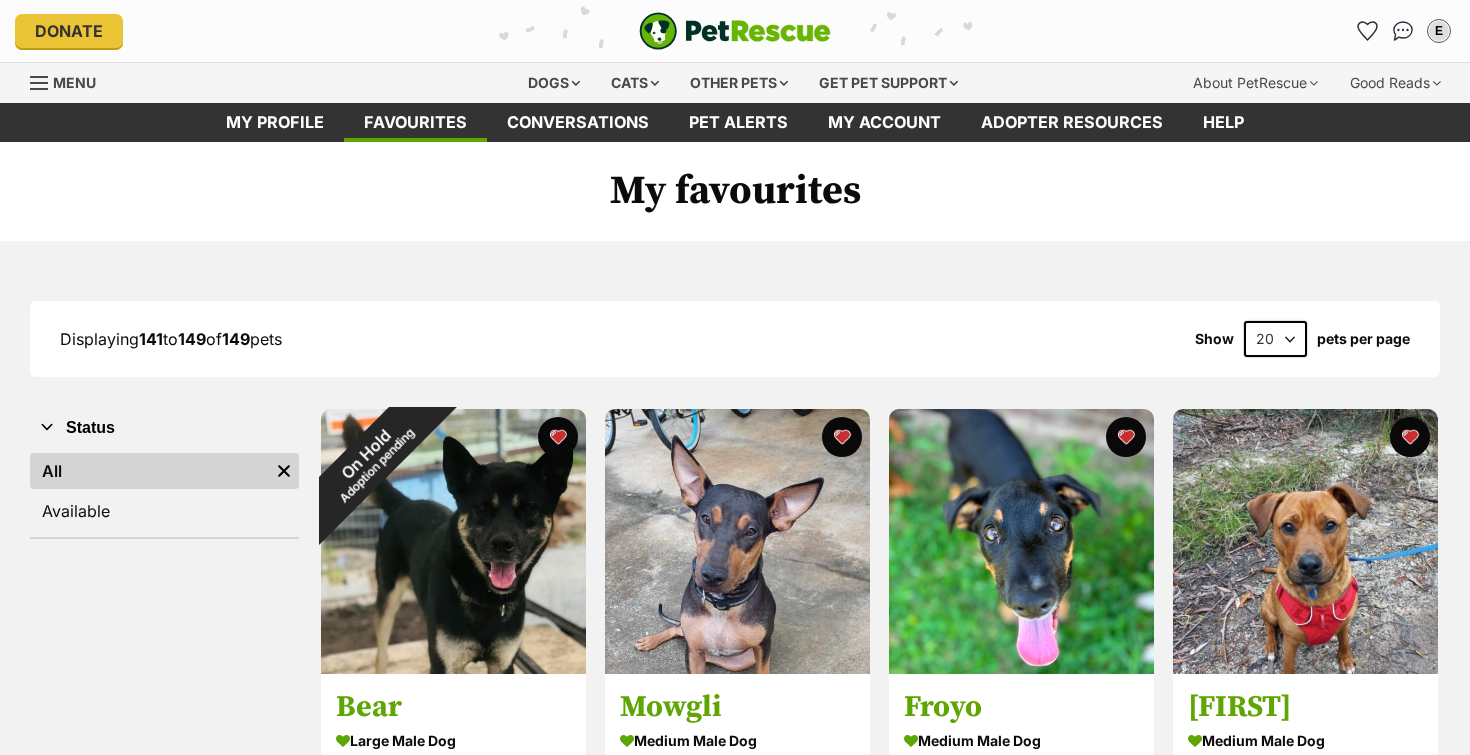scroll, scrollTop: 0, scrollLeft: 0, axis: both 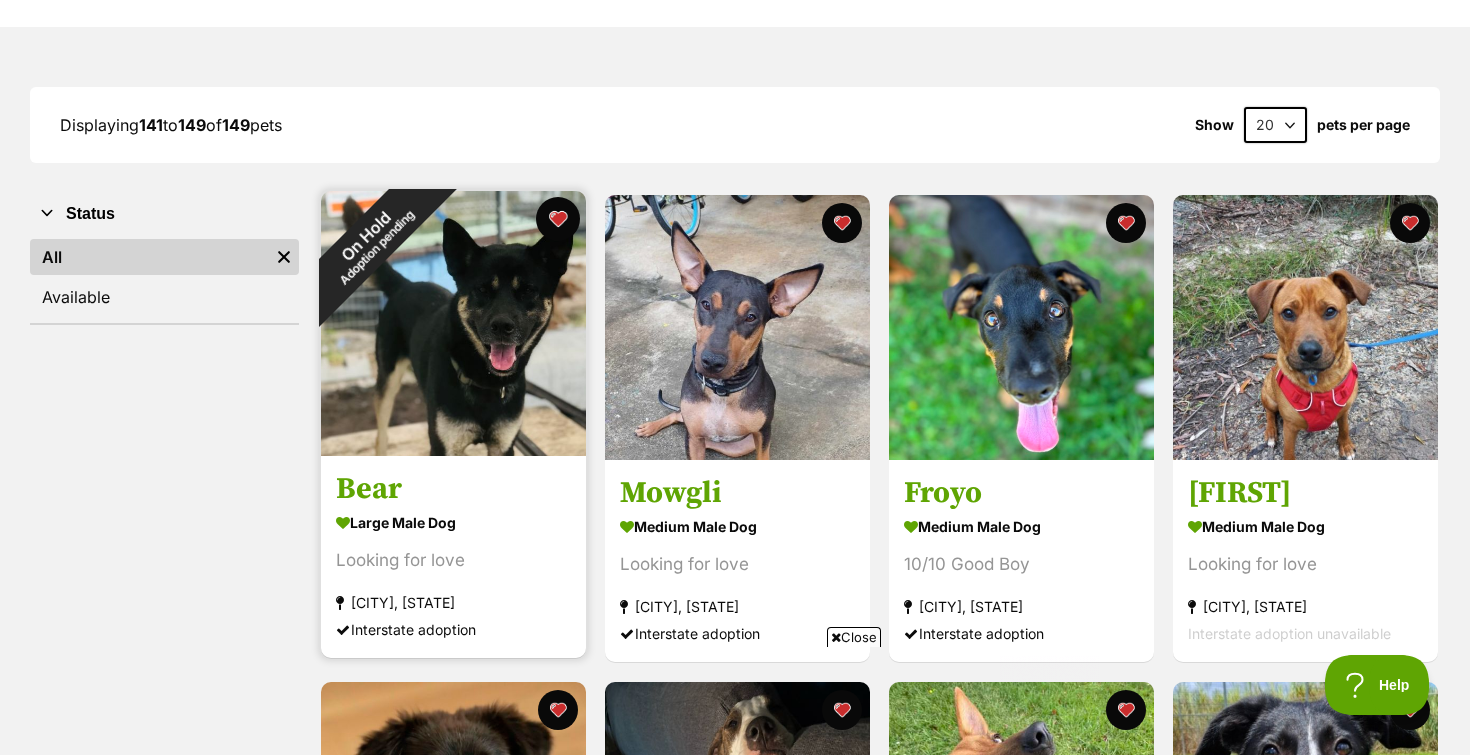 click at bounding box center [558, 219] 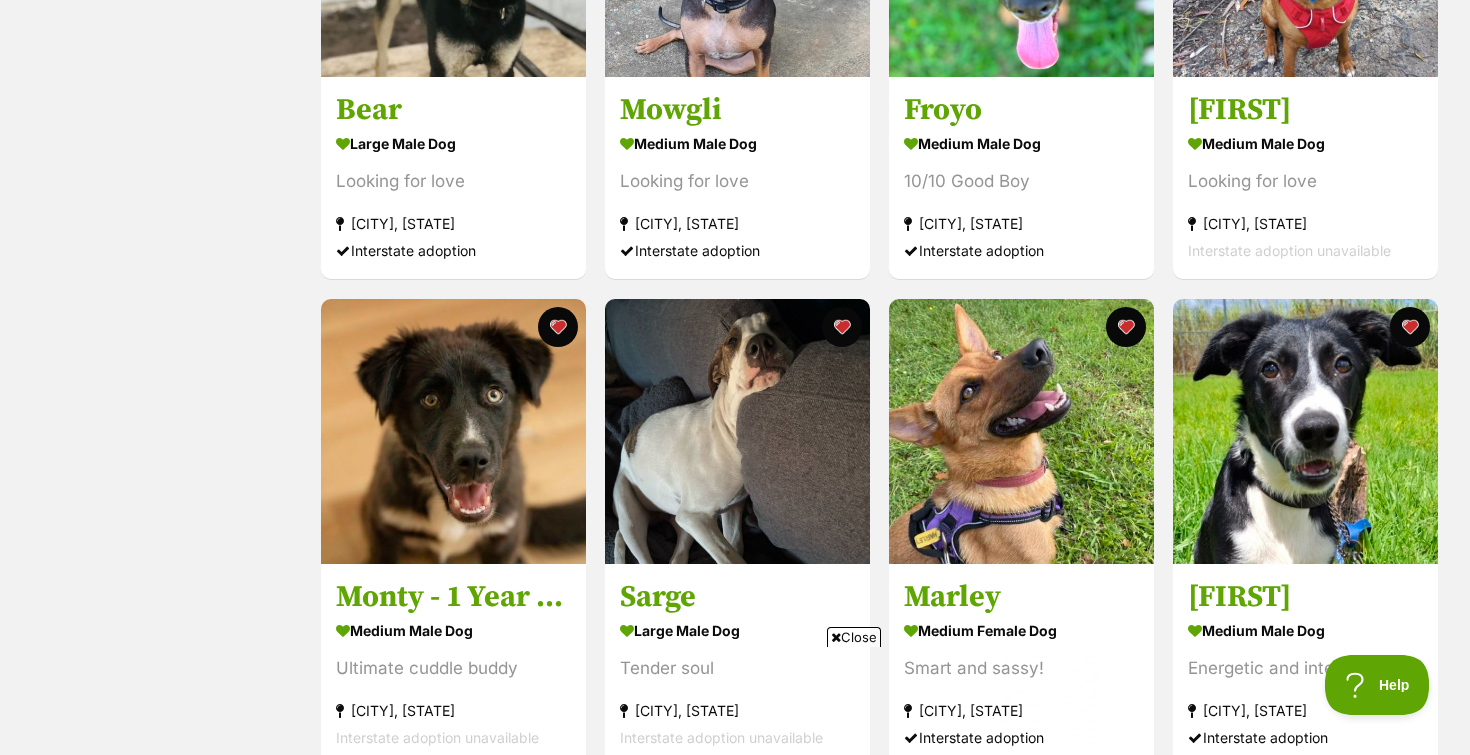 scroll, scrollTop: 0, scrollLeft: 0, axis: both 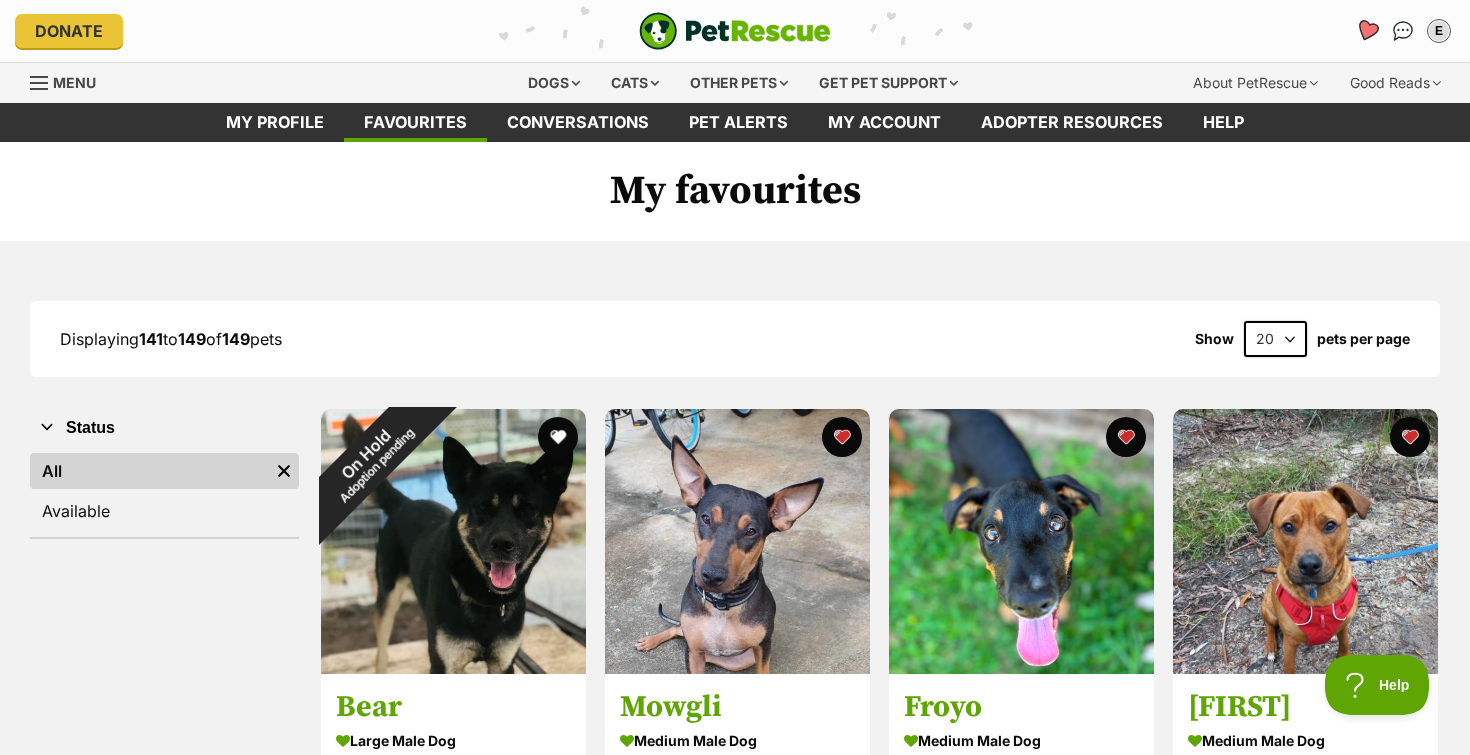 click 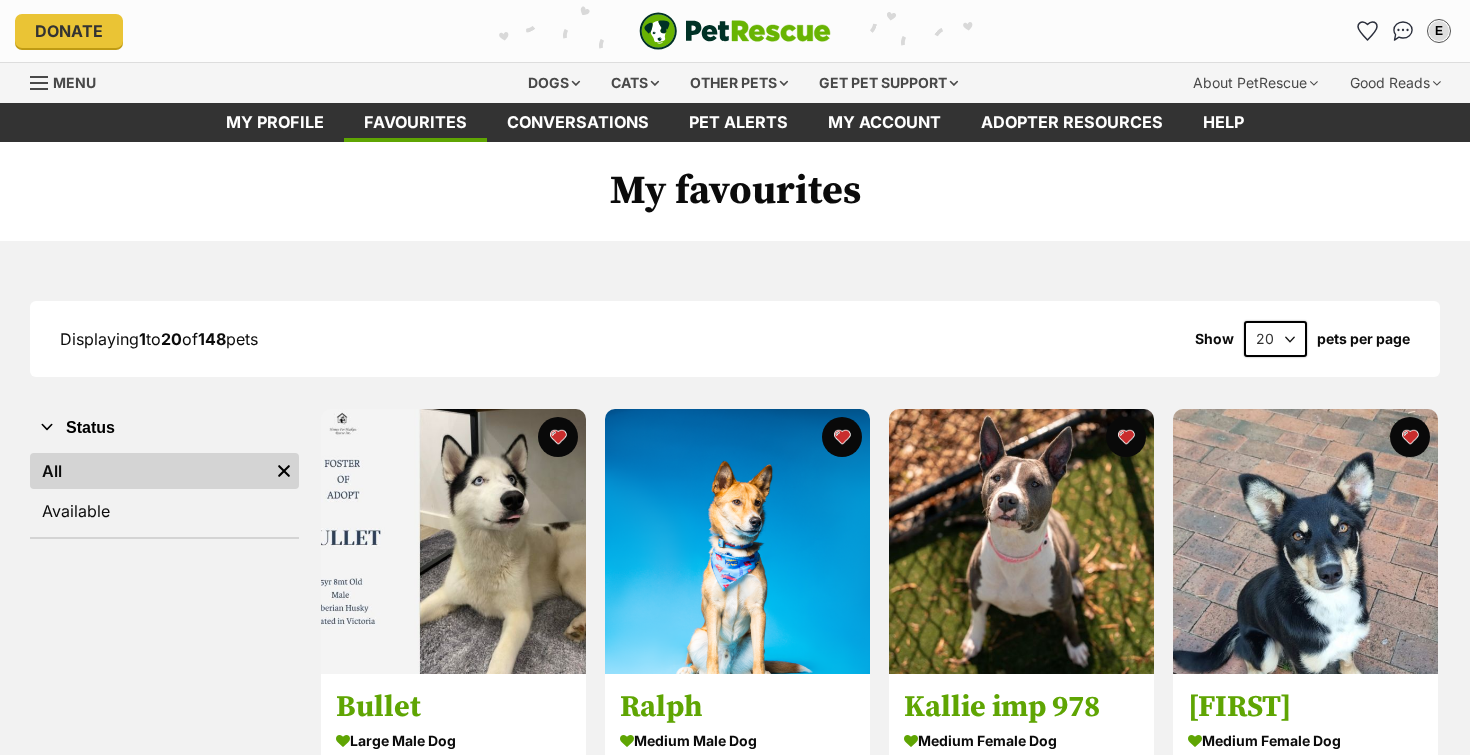scroll, scrollTop: 0, scrollLeft: 0, axis: both 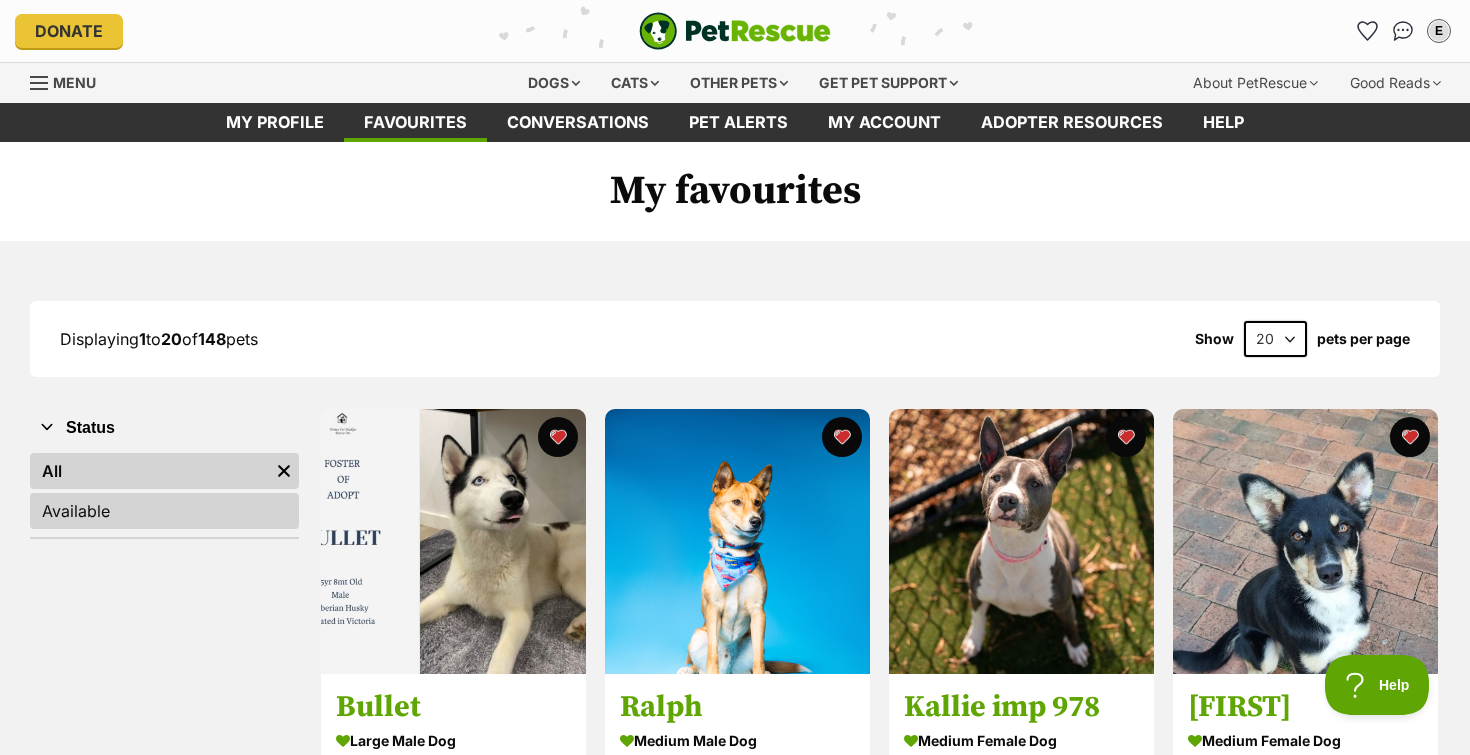 click on "Available" at bounding box center [164, 511] 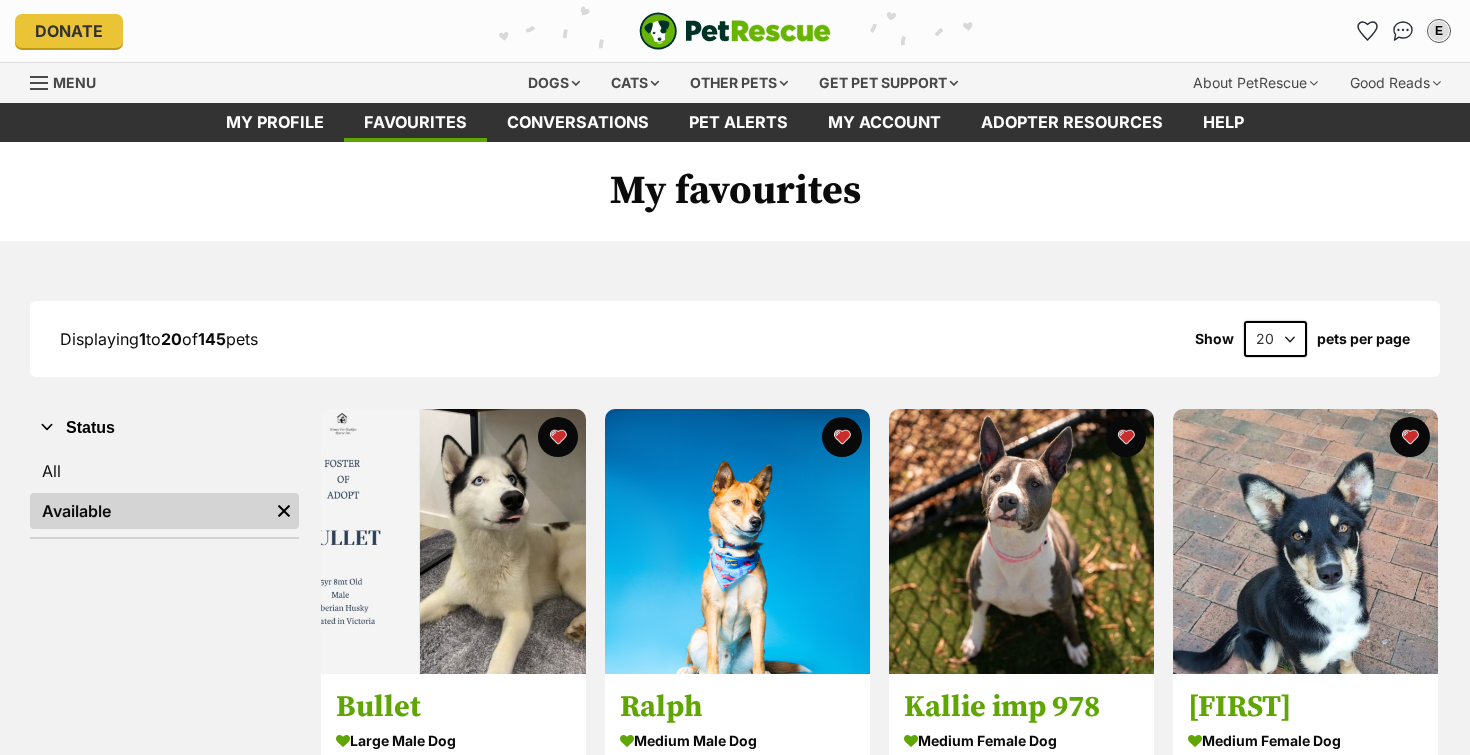 scroll, scrollTop: 0, scrollLeft: 0, axis: both 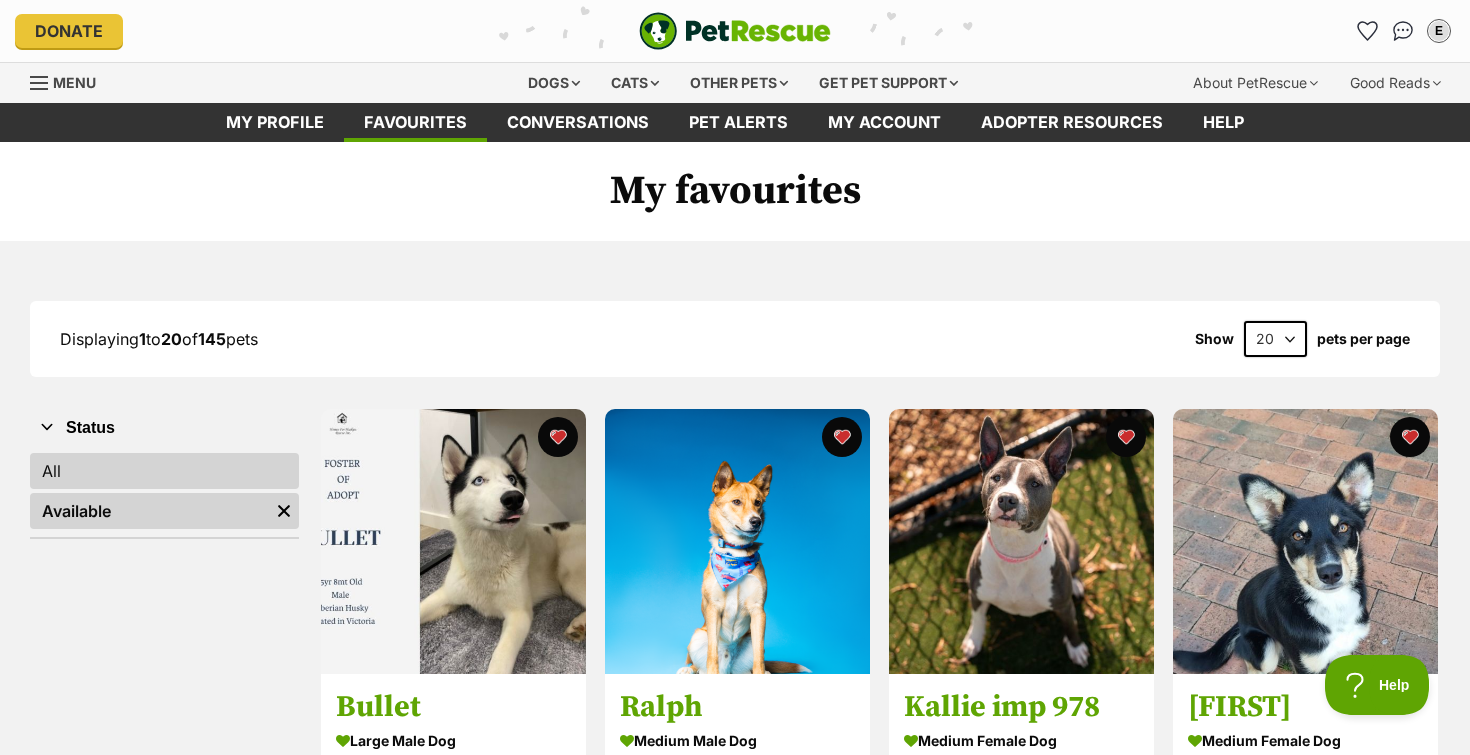 click on "All" at bounding box center (164, 471) 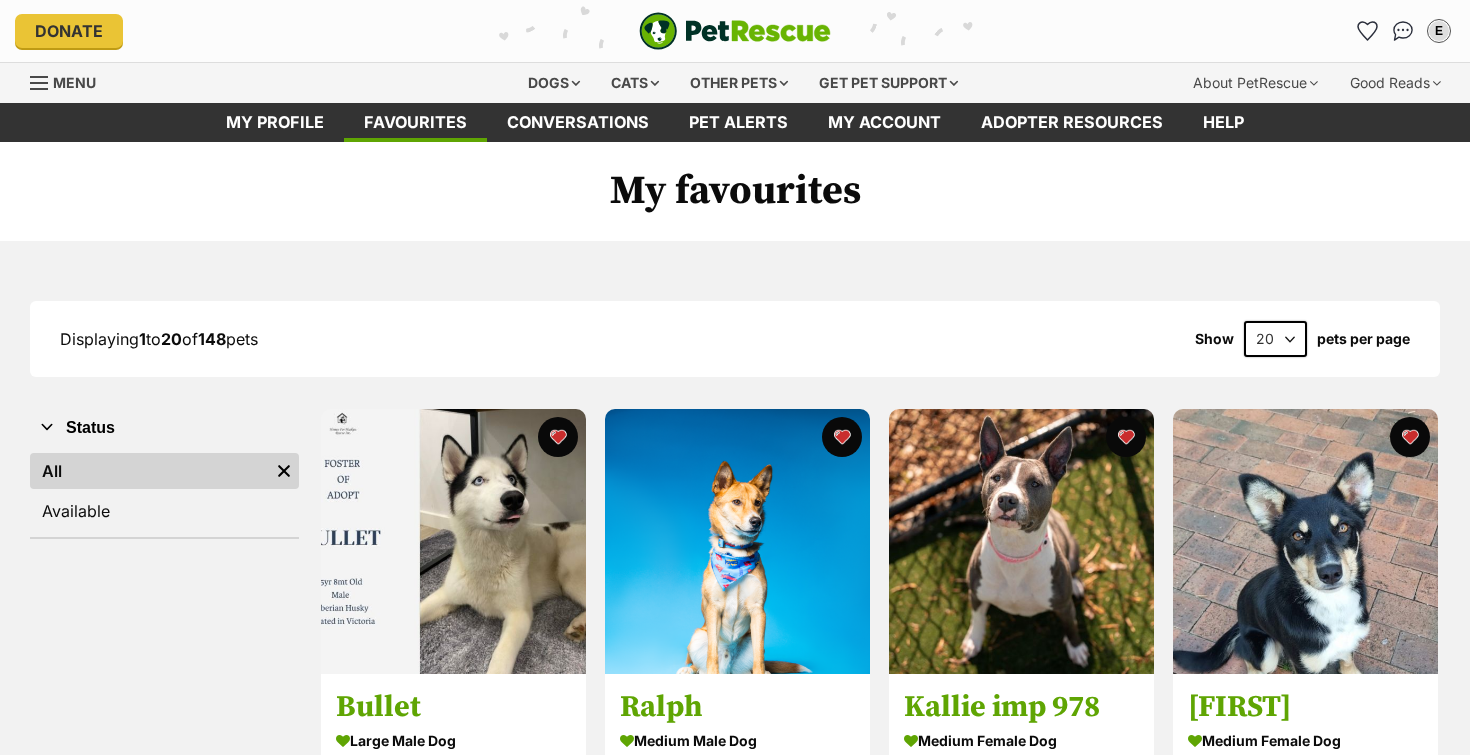 scroll, scrollTop: 0, scrollLeft: 0, axis: both 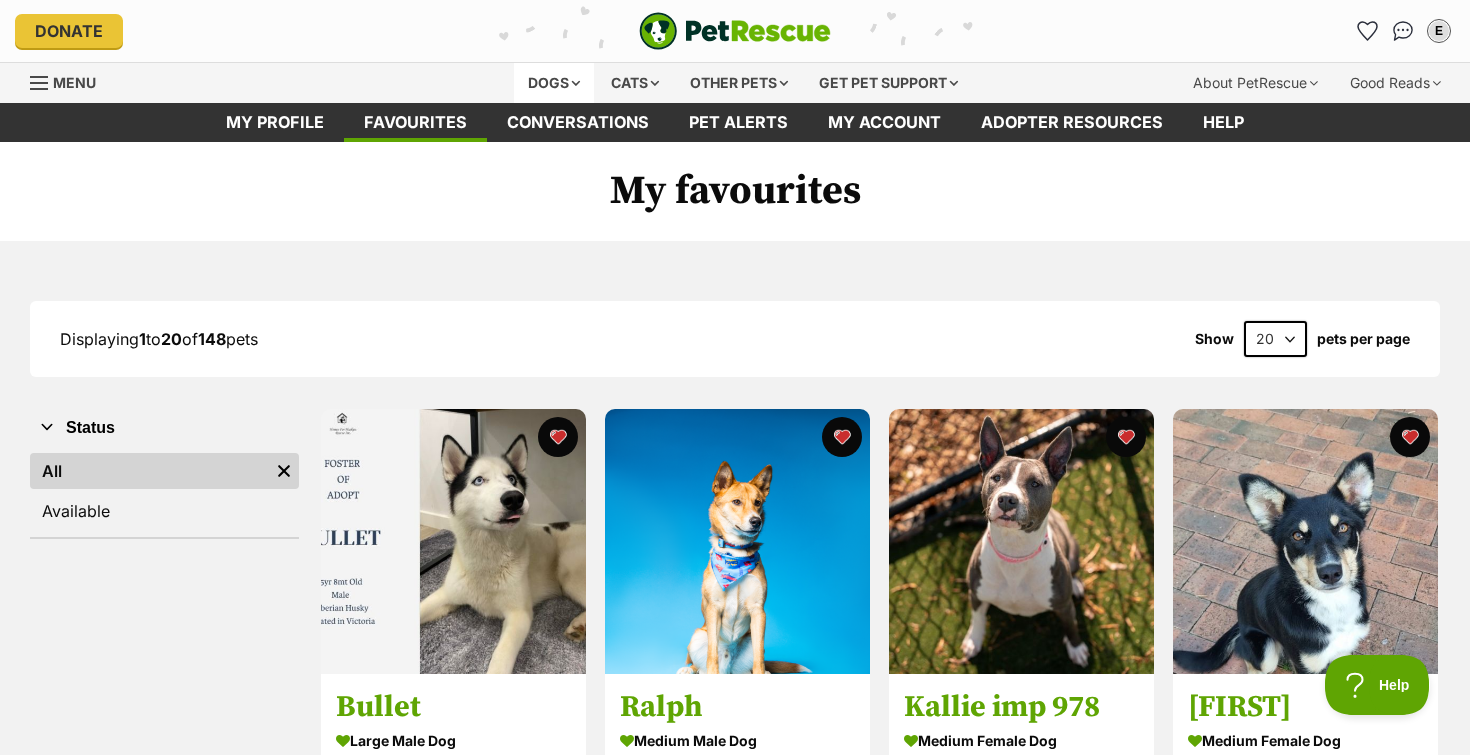 click on "Dogs" at bounding box center (554, 83) 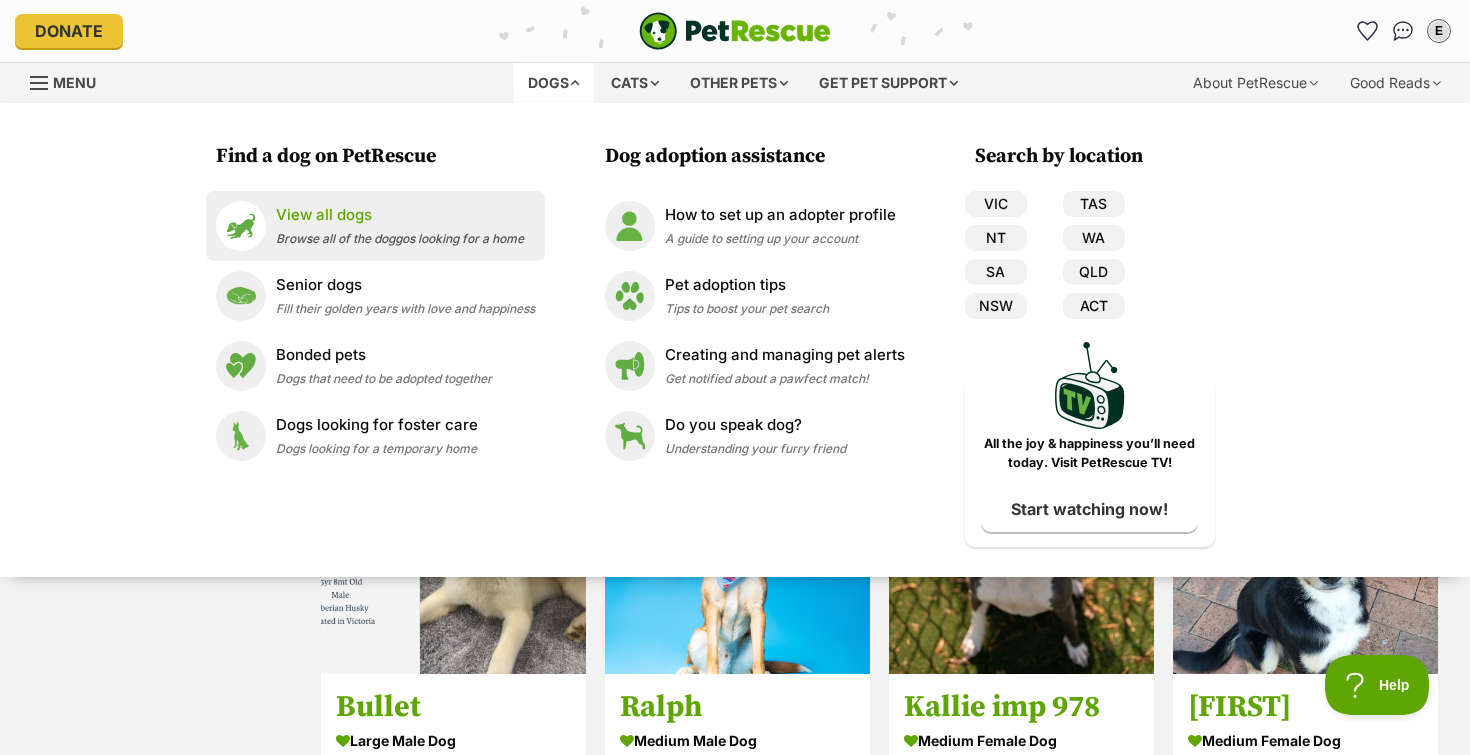 click on "View all dogs" at bounding box center [400, 215] 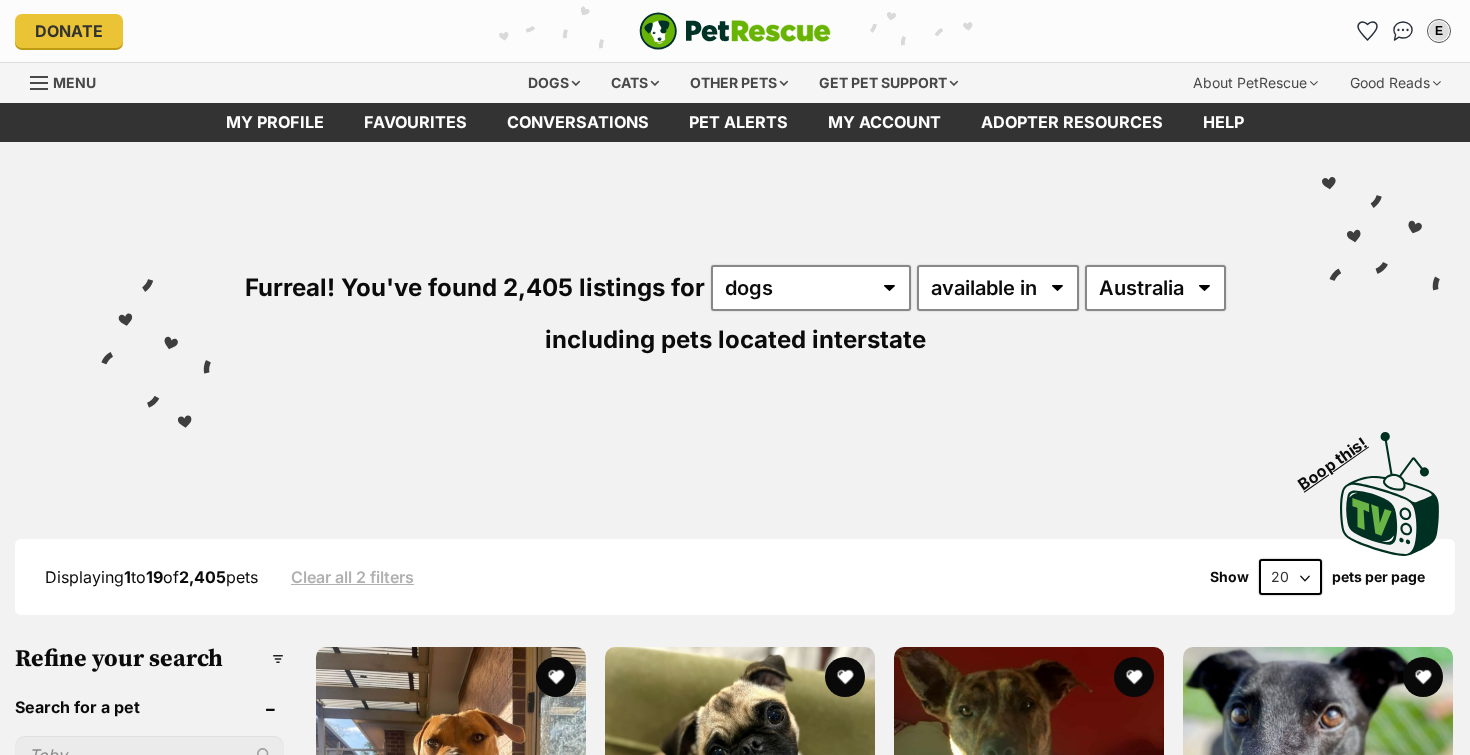 scroll, scrollTop: 0, scrollLeft: 0, axis: both 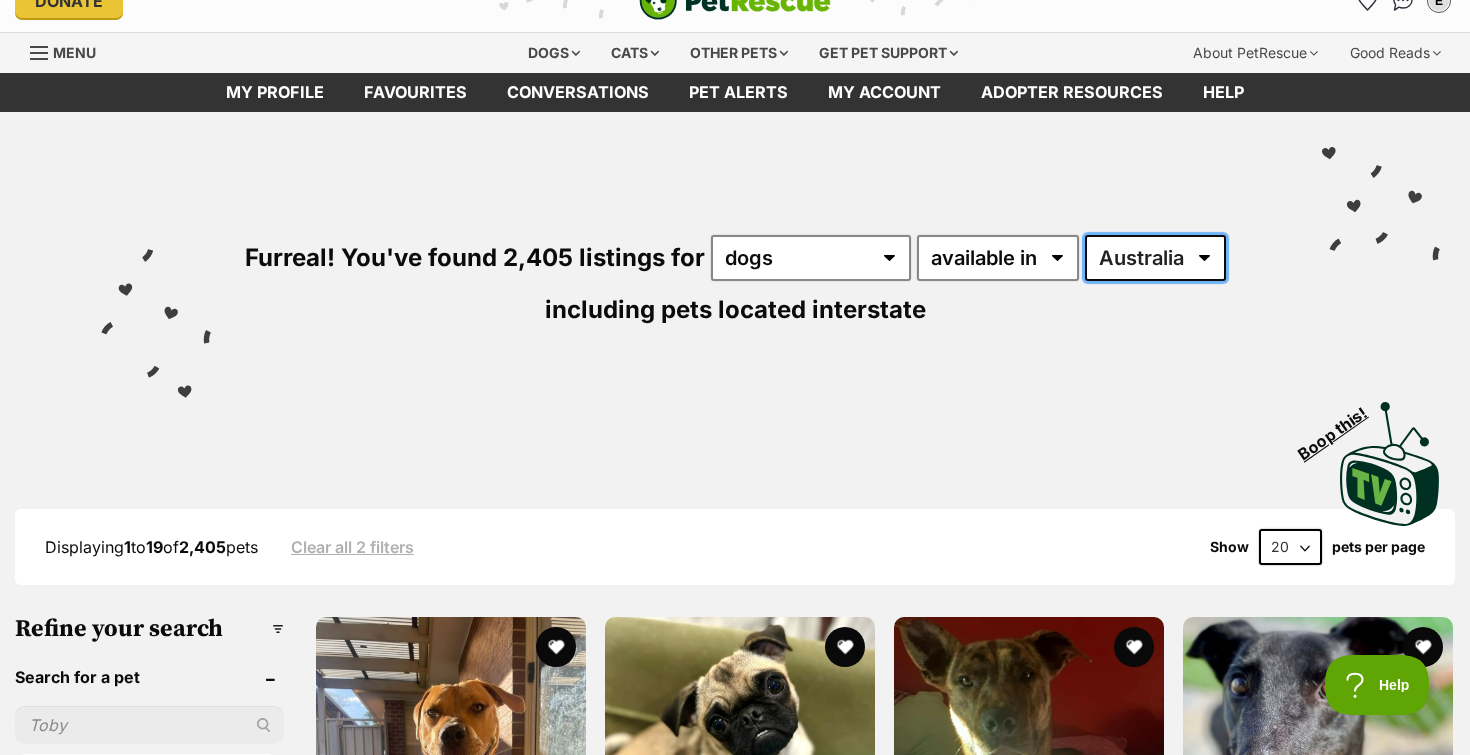 click on "Australia
ACT
NSW
NT
QLD
SA
TAS
VIC
WA" at bounding box center [1155, 258] 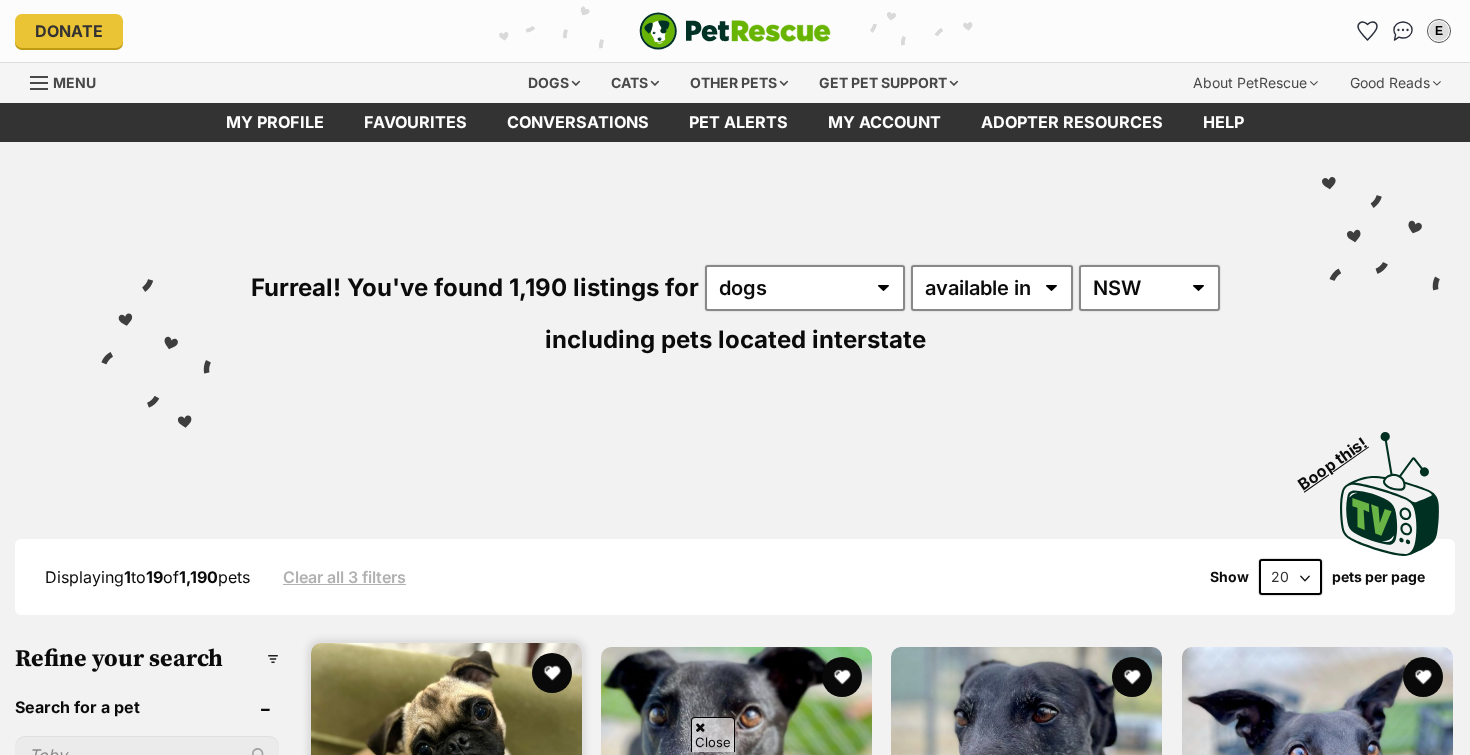scroll, scrollTop: 157, scrollLeft: 0, axis: vertical 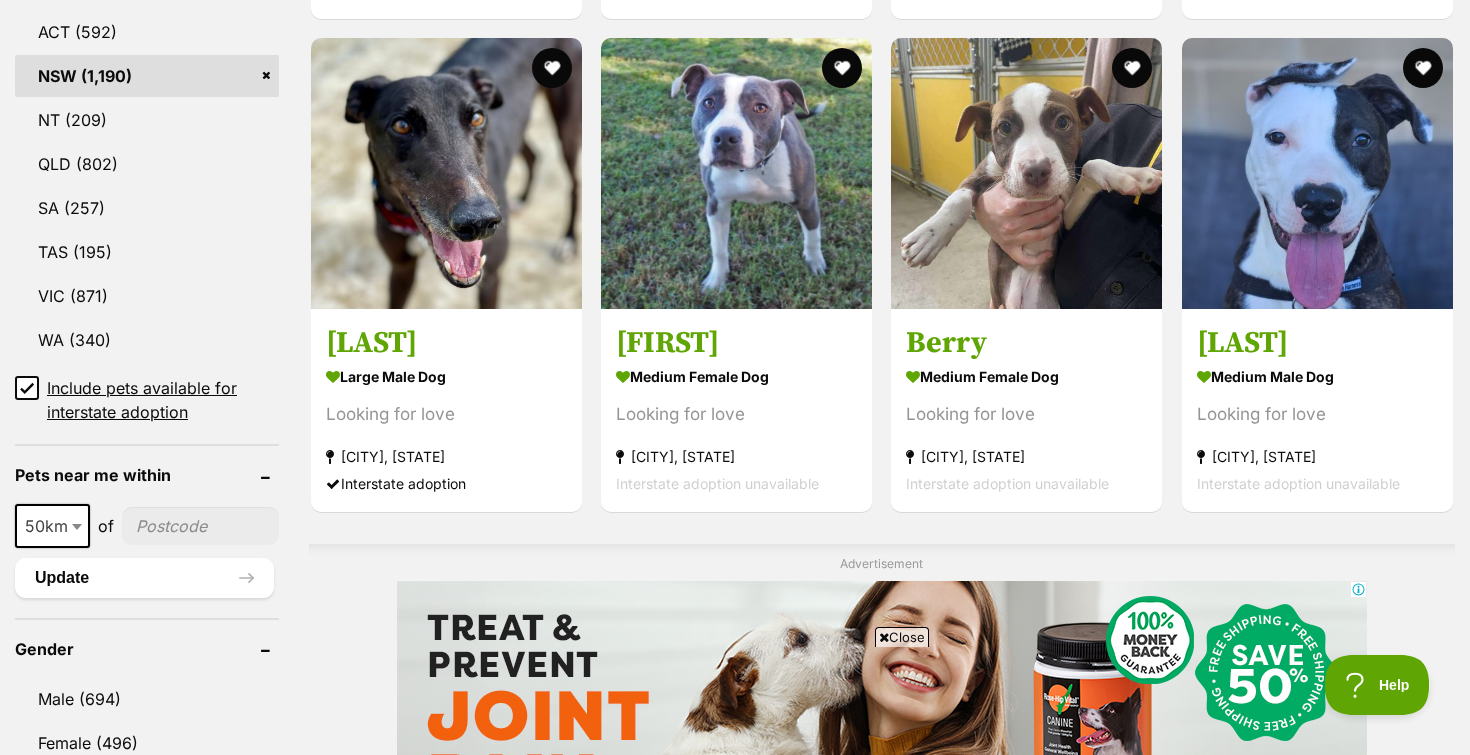 click at bounding box center [200, 526] 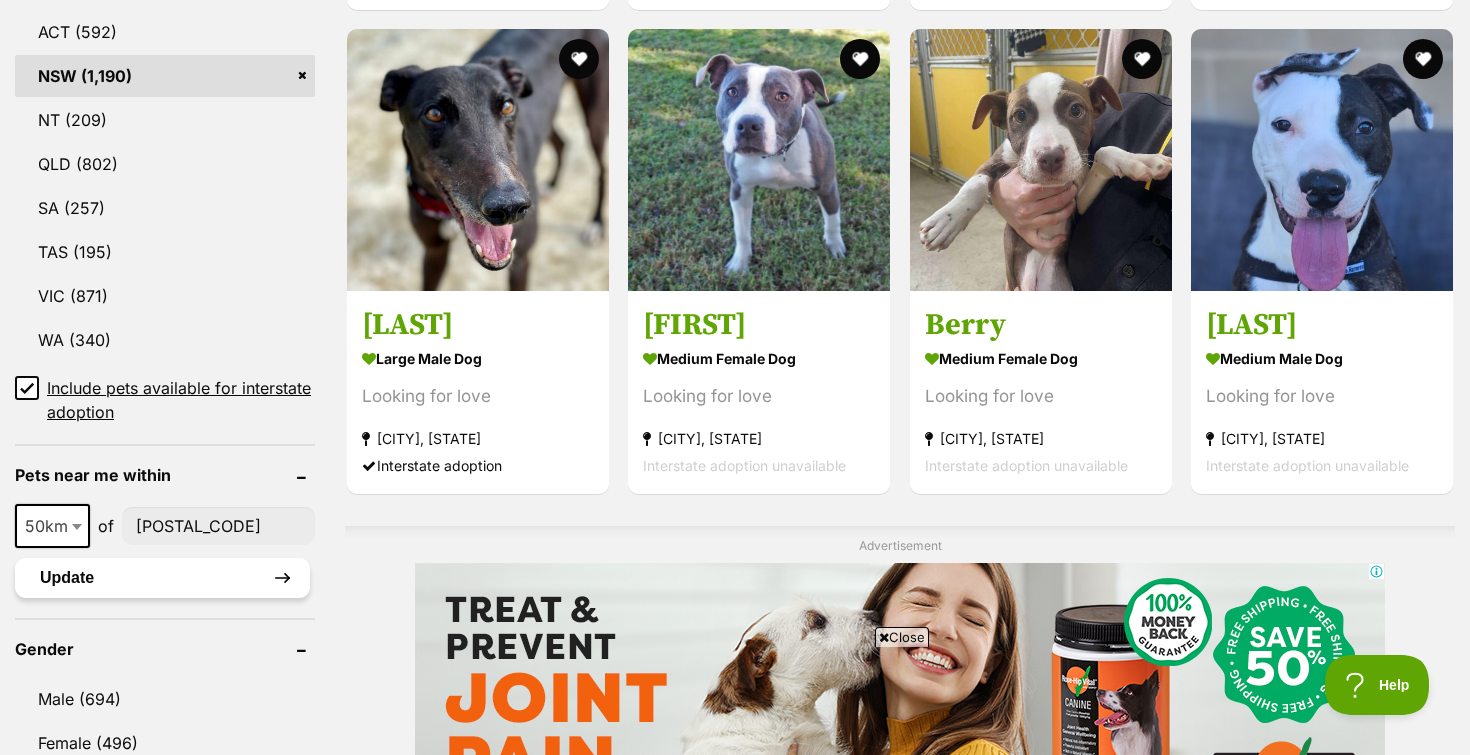 scroll, scrollTop: 0, scrollLeft: 0, axis: both 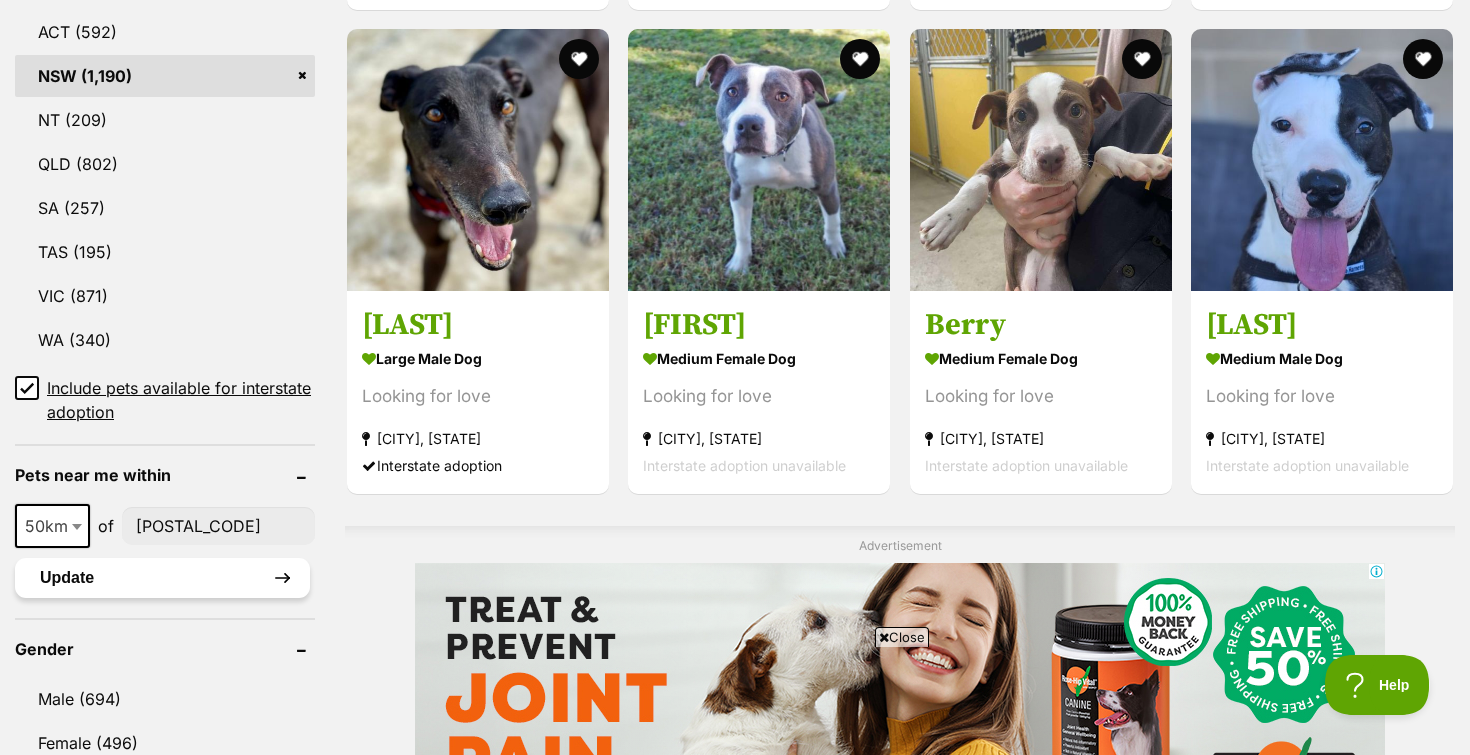 click on "Update" at bounding box center (162, 578) 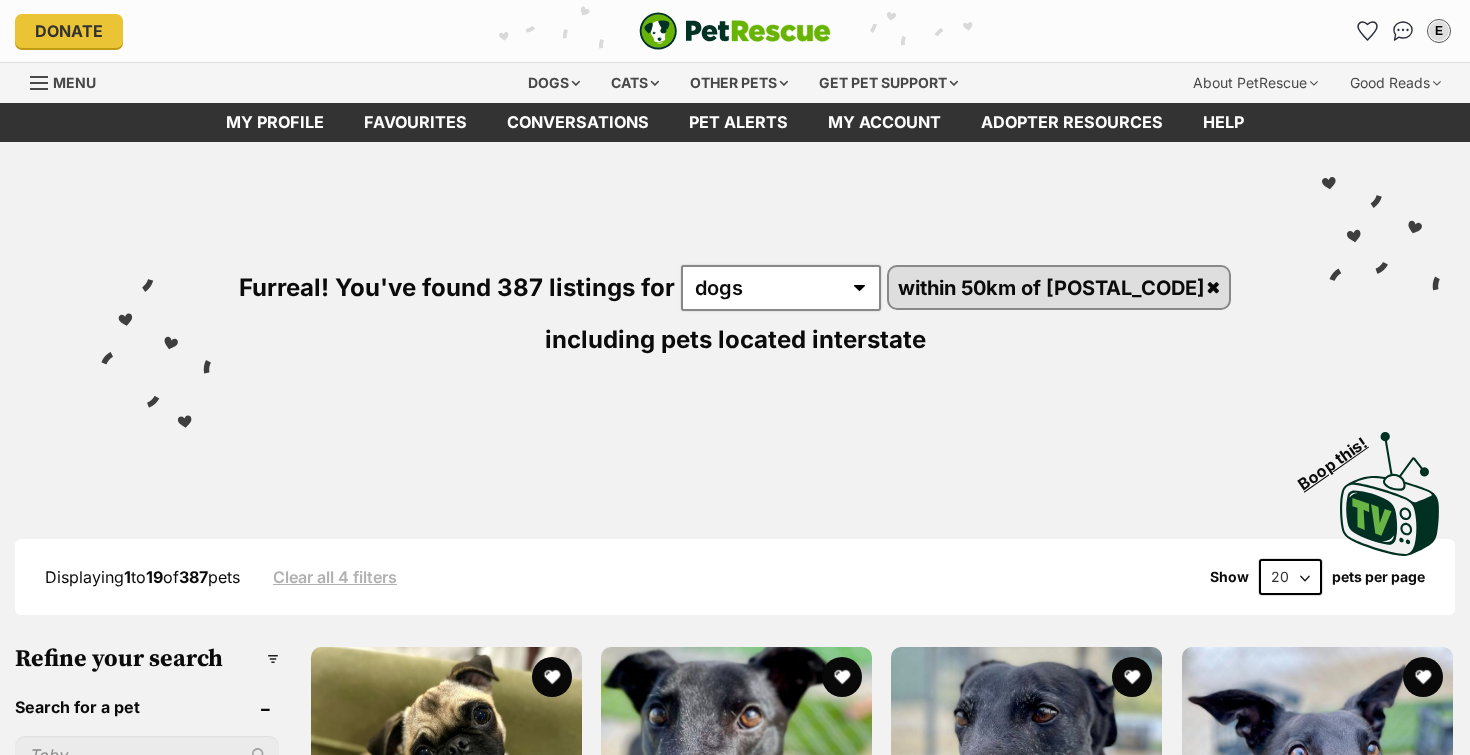 scroll, scrollTop: 0, scrollLeft: 0, axis: both 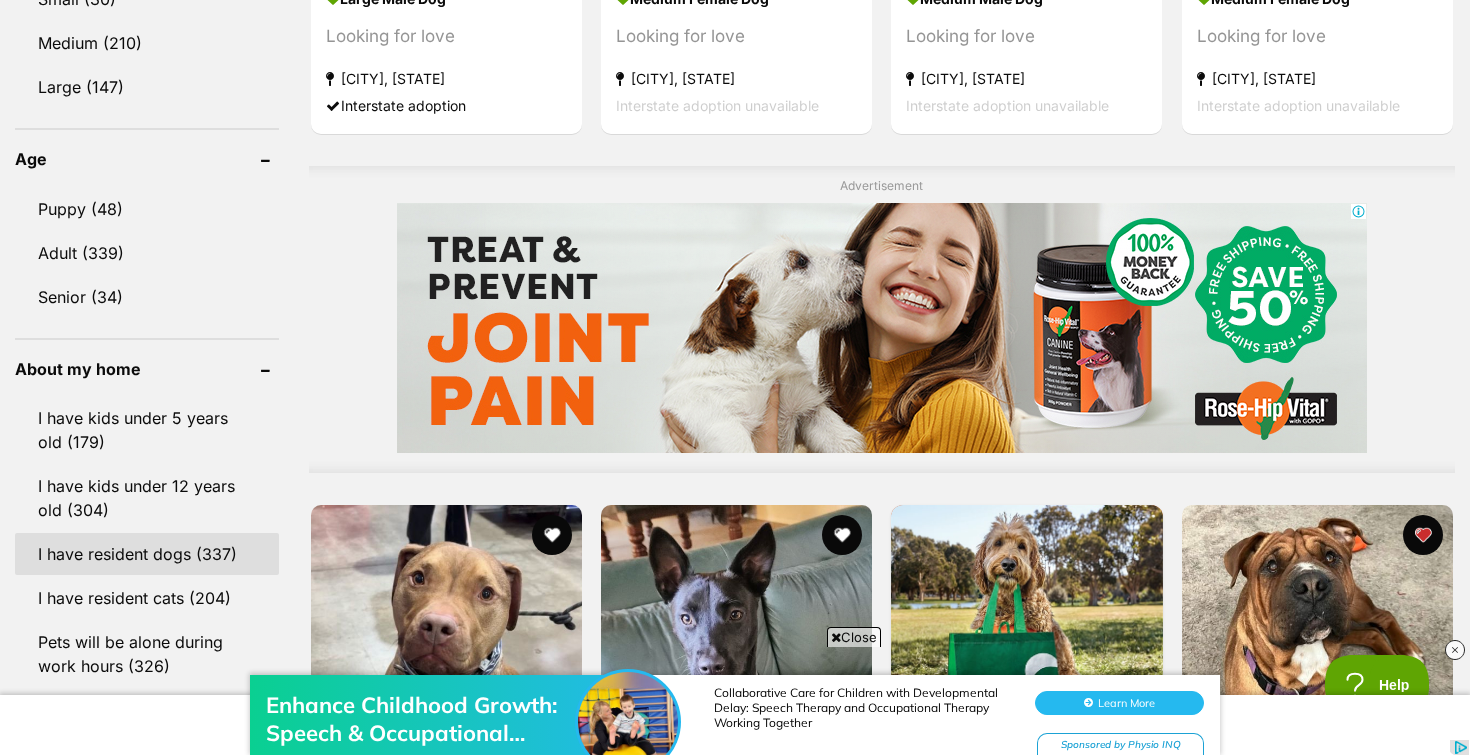 click on "I have resident dogs (337)" at bounding box center (147, 554) 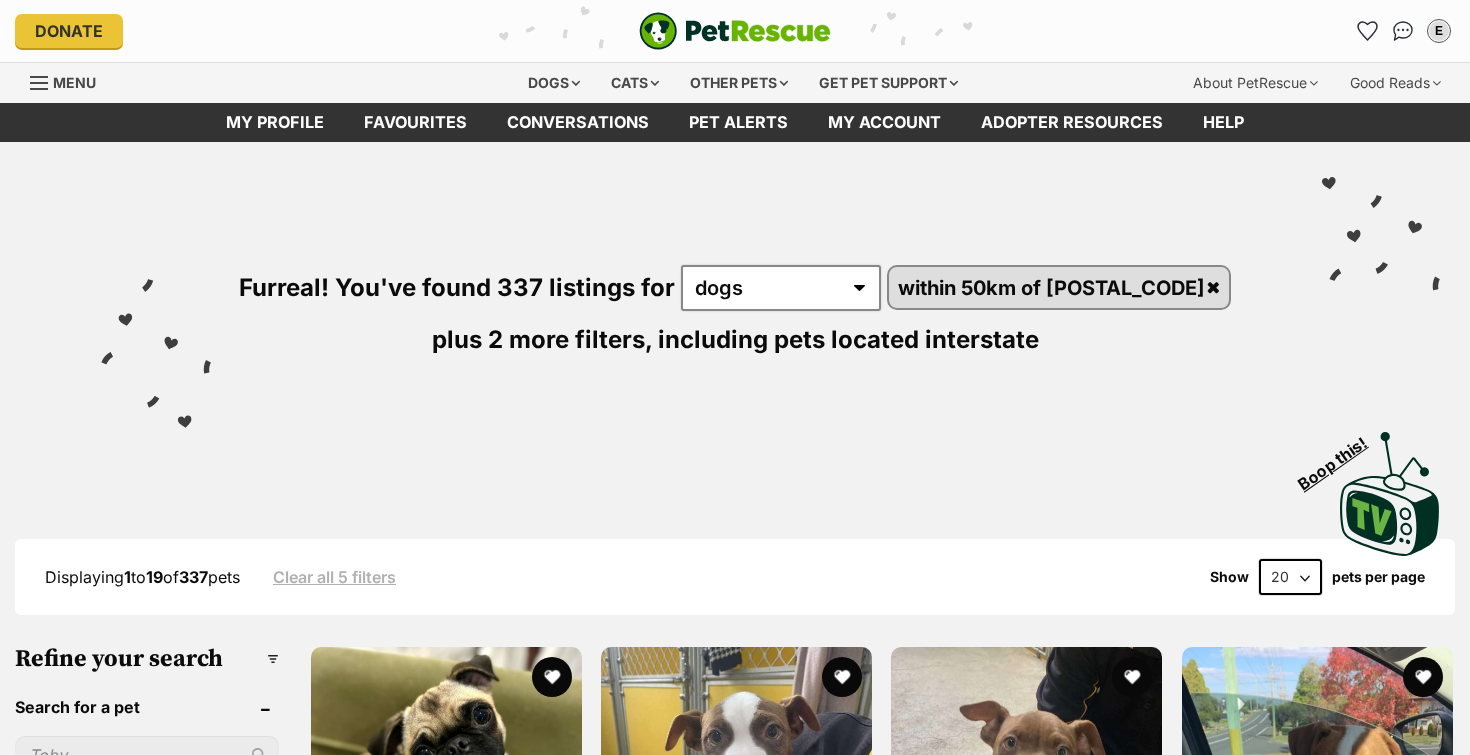 scroll, scrollTop: 0, scrollLeft: 0, axis: both 